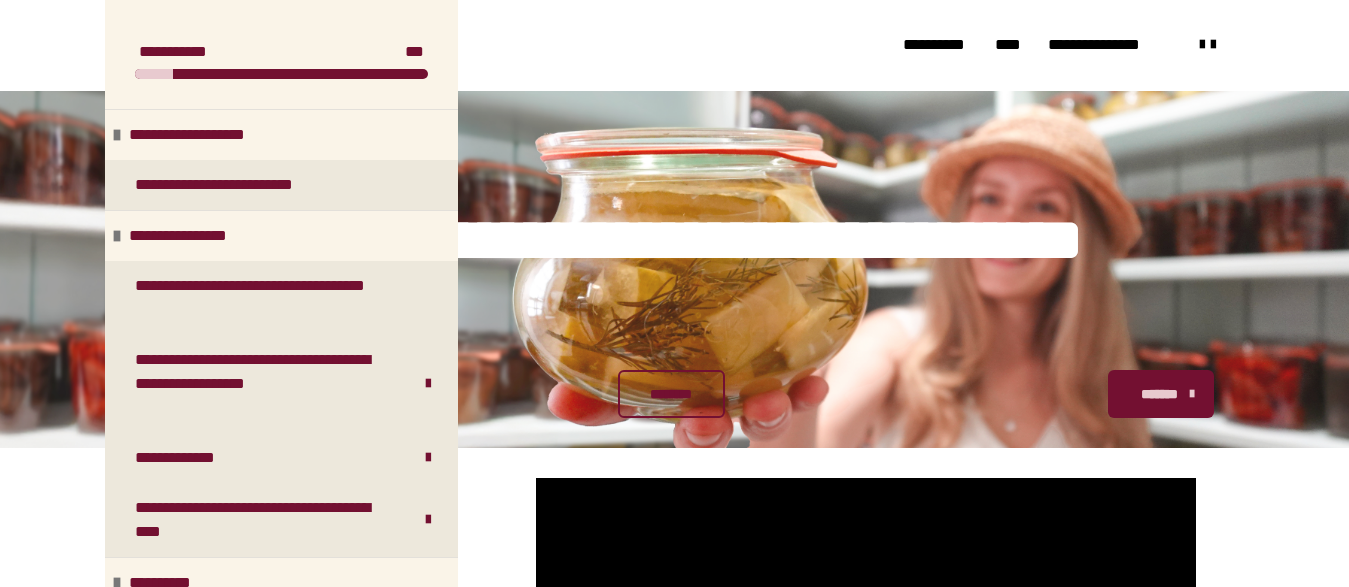 scroll, scrollTop: 508, scrollLeft: 0, axis: vertical 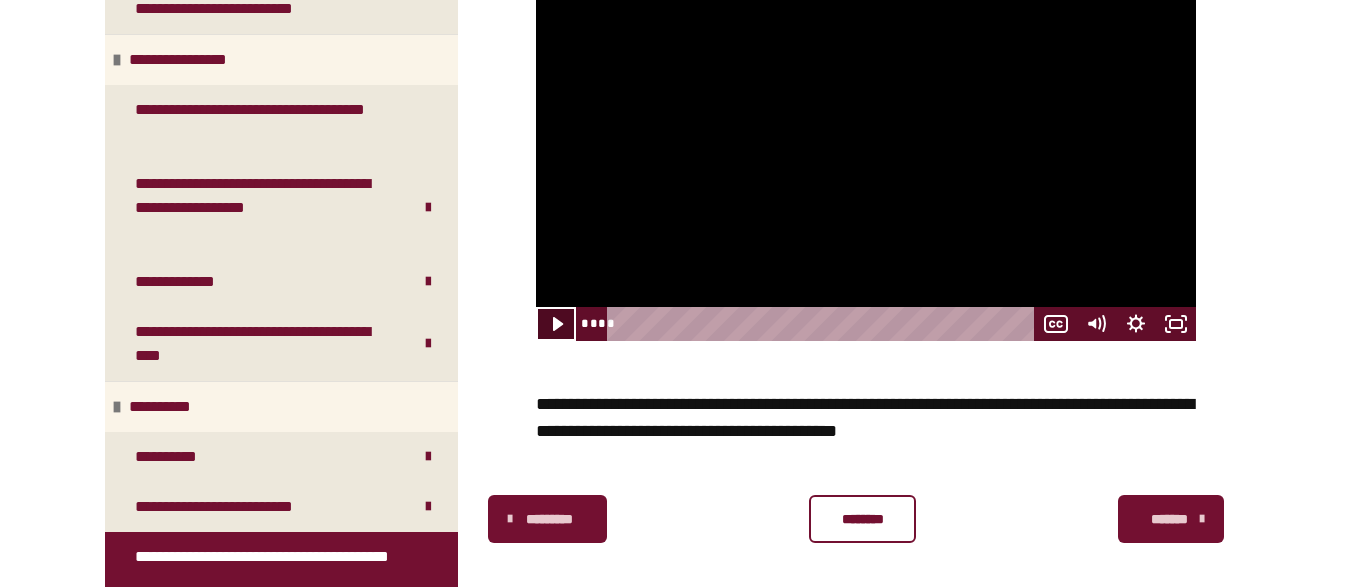 click 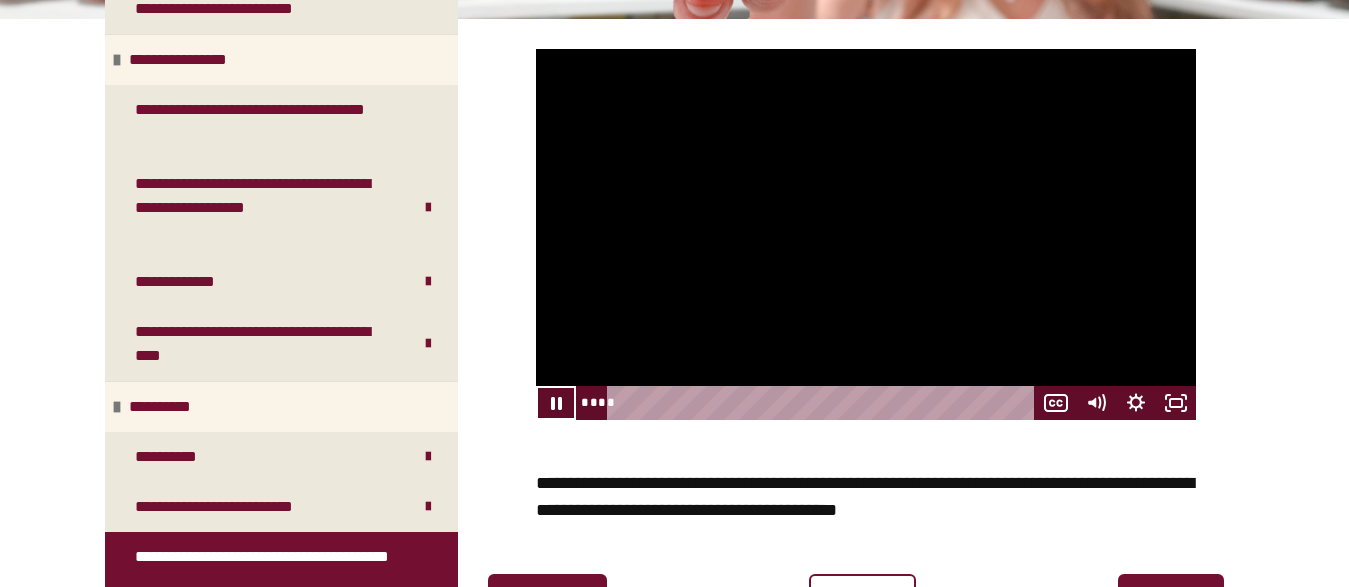 scroll, scrollTop: 423, scrollLeft: 0, axis: vertical 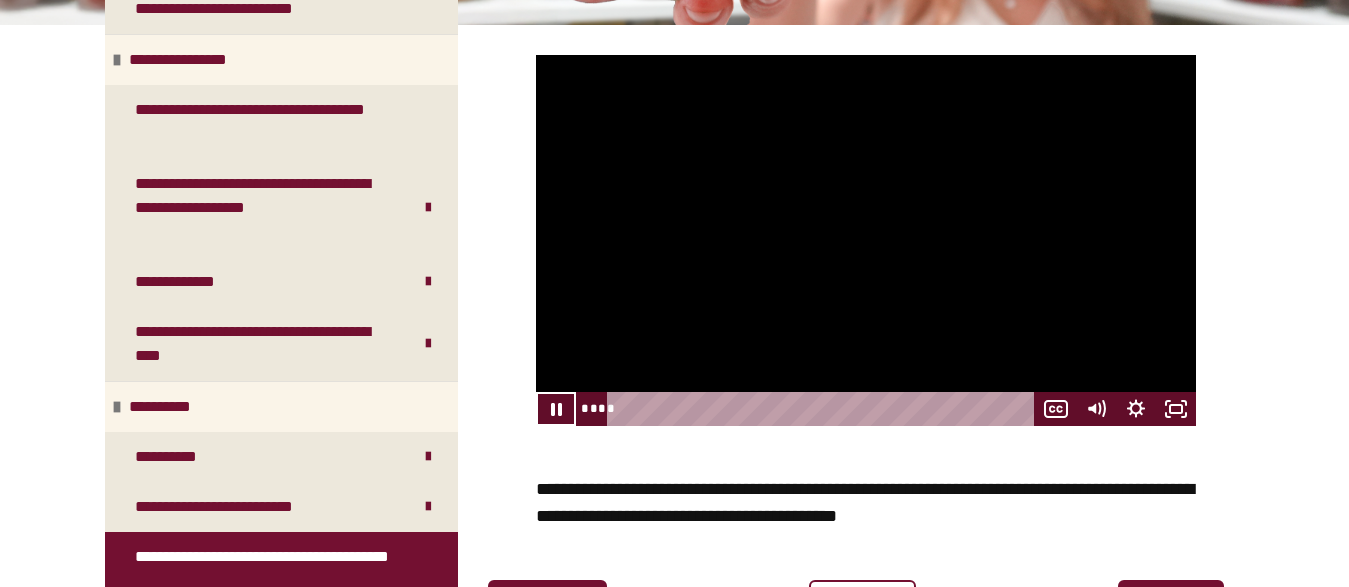 type 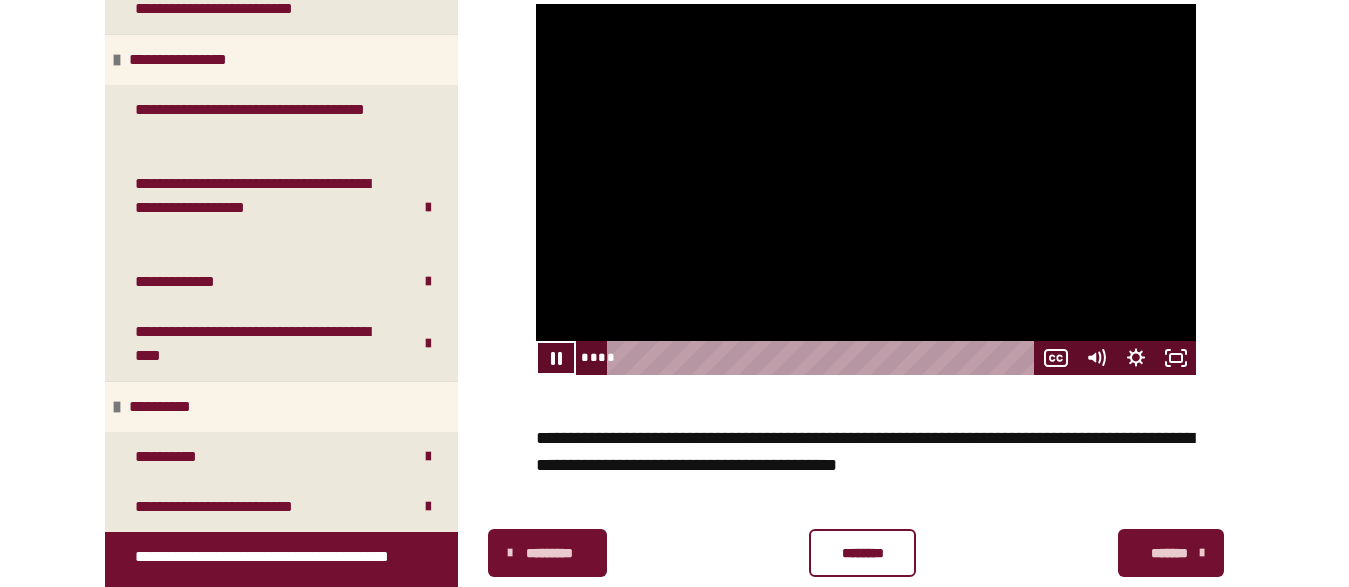 click on "********" at bounding box center [862, 553] 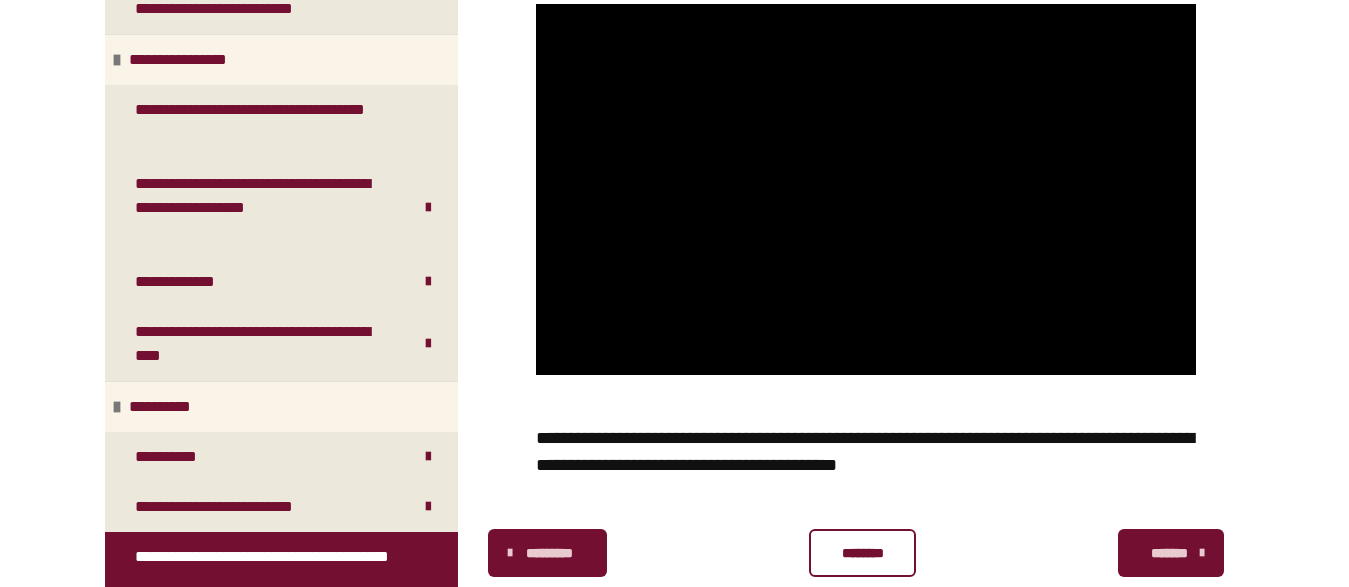 click on "*******" at bounding box center (1169, 553) 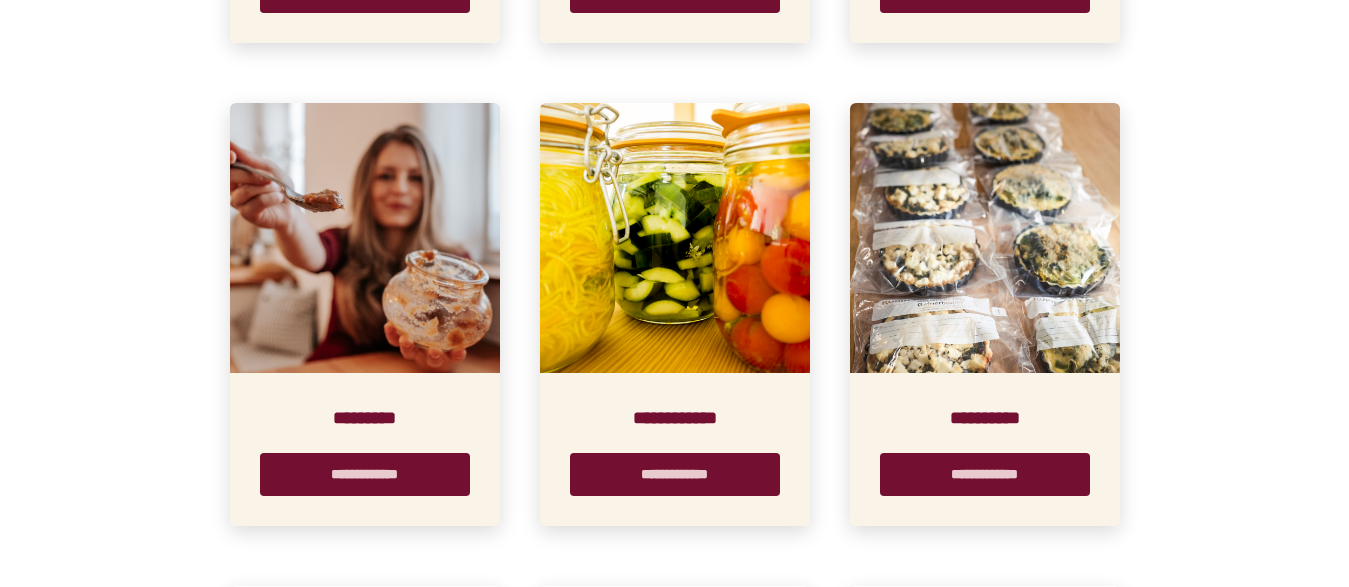 scroll, scrollTop: 933, scrollLeft: 0, axis: vertical 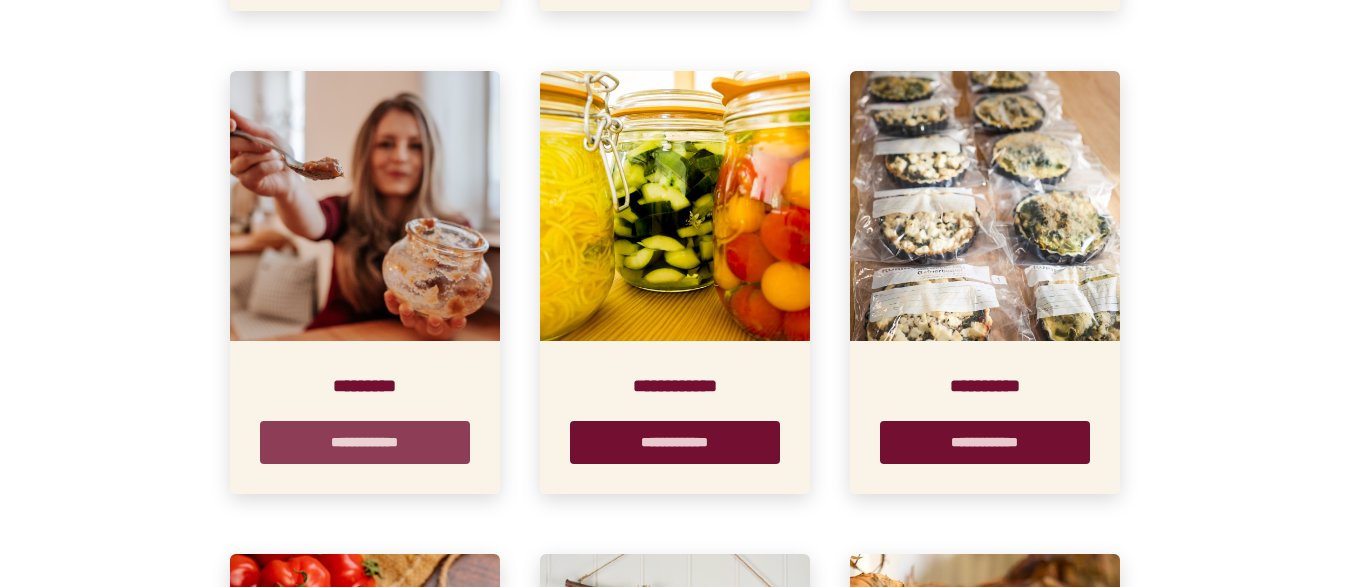 click on "**********" at bounding box center (365, 442) 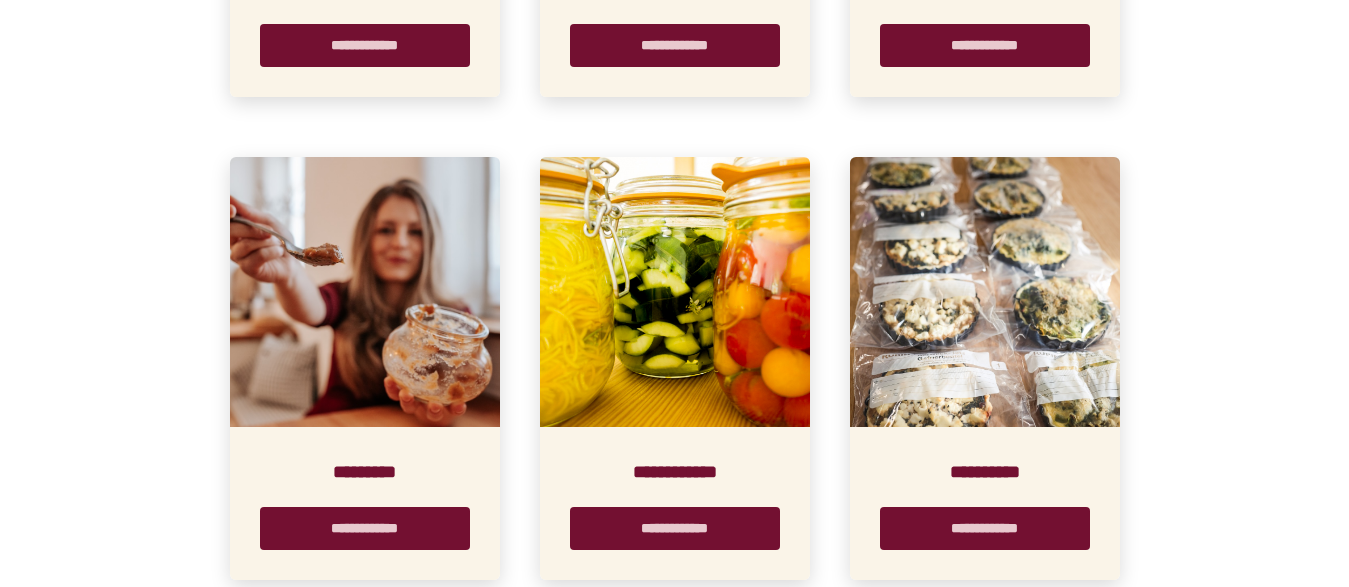 scroll, scrollTop: 867, scrollLeft: 0, axis: vertical 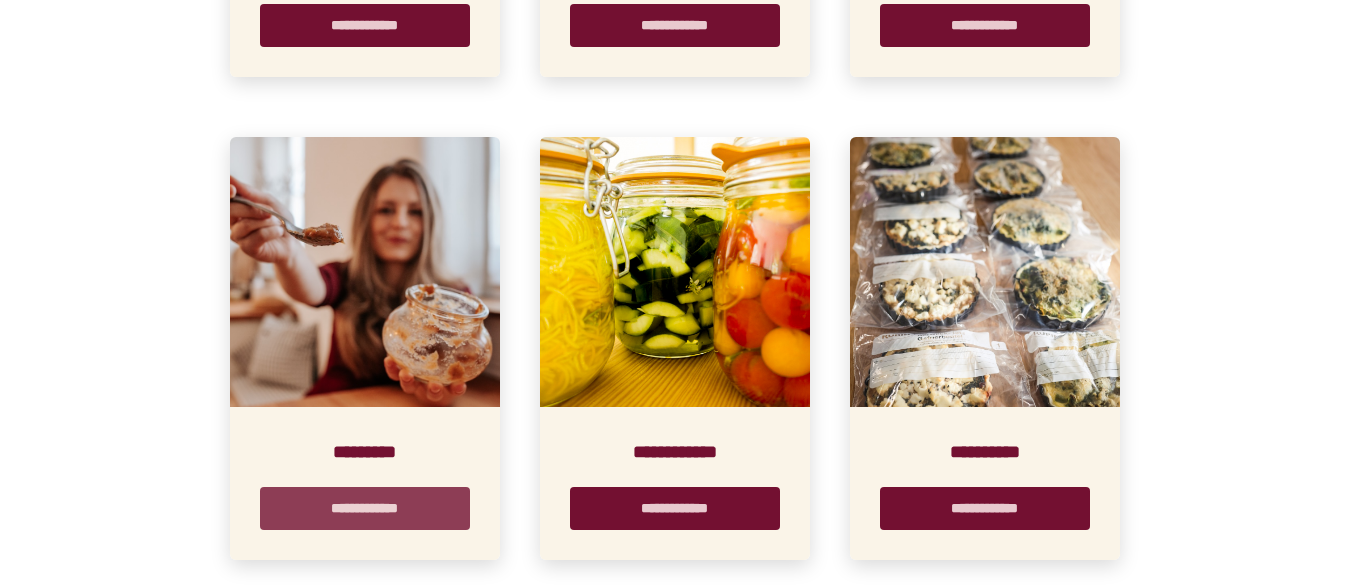 click on "**********" at bounding box center [365, 508] 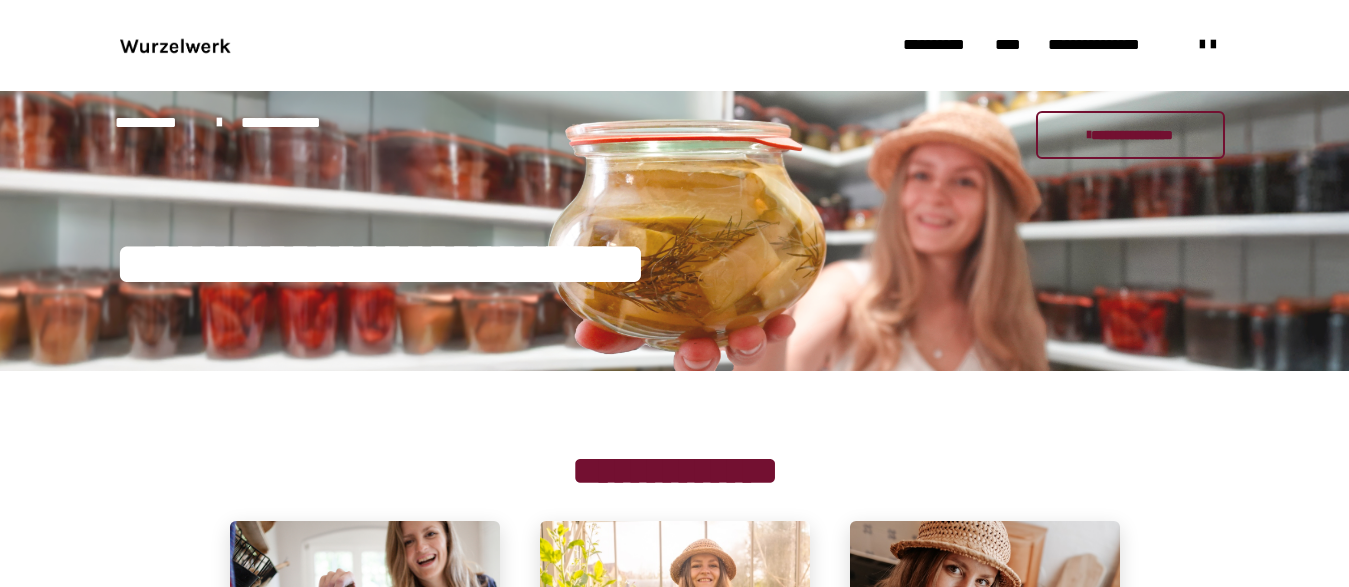 click on "**********" at bounding box center (1130, 135) 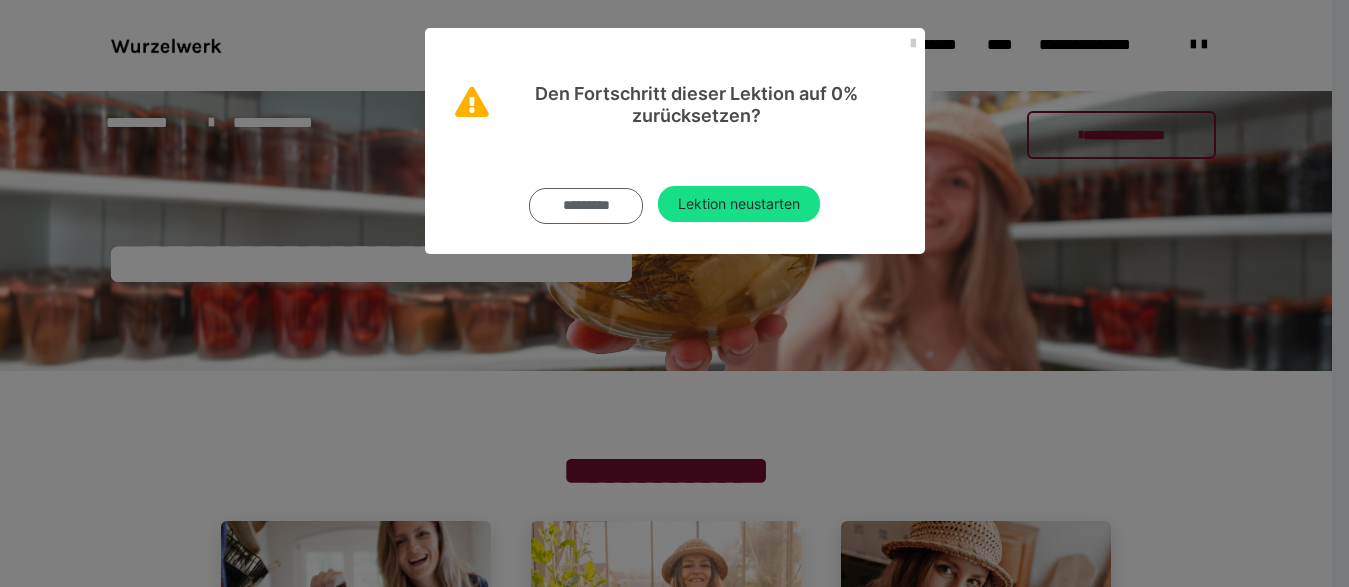 click on "*********" at bounding box center (586, 206) 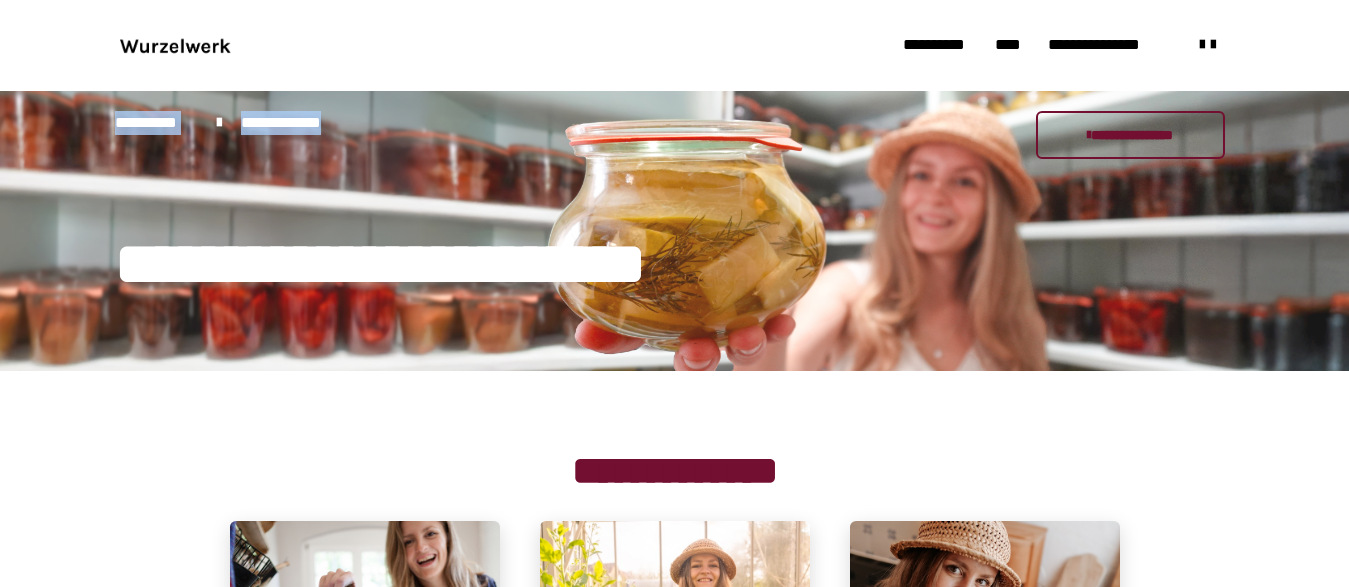 drag, startPoint x: 1348, startPoint y: 33, endPoint x: 1359, endPoint y: 97, distance: 64.93843 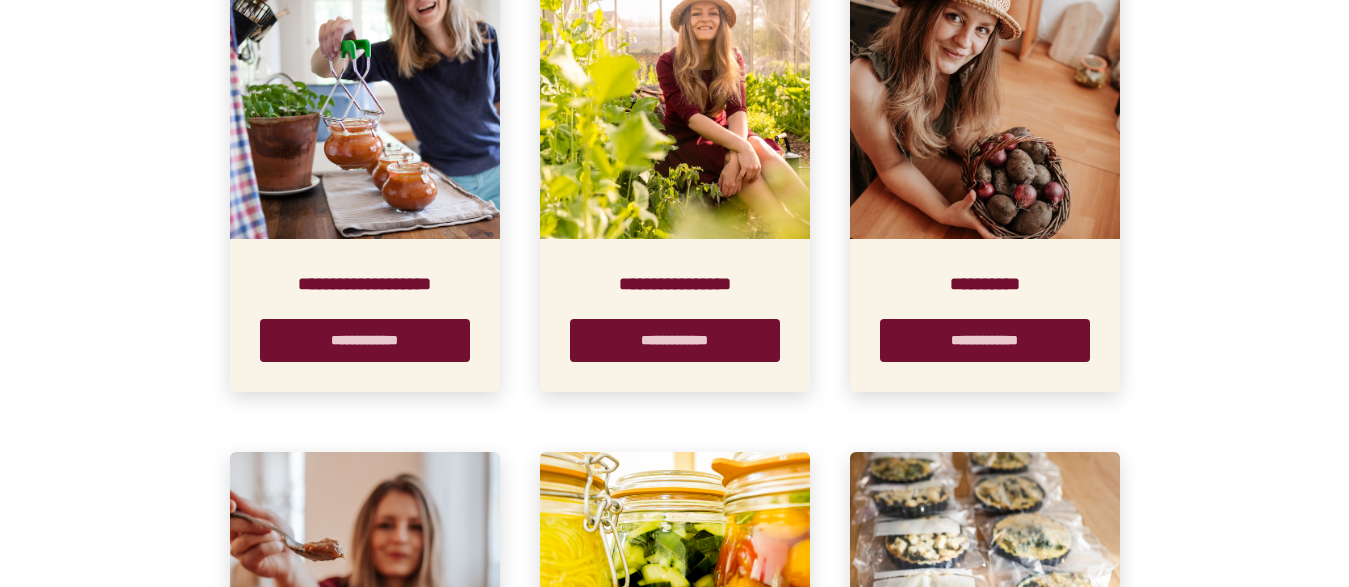 scroll, scrollTop: 870, scrollLeft: 0, axis: vertical 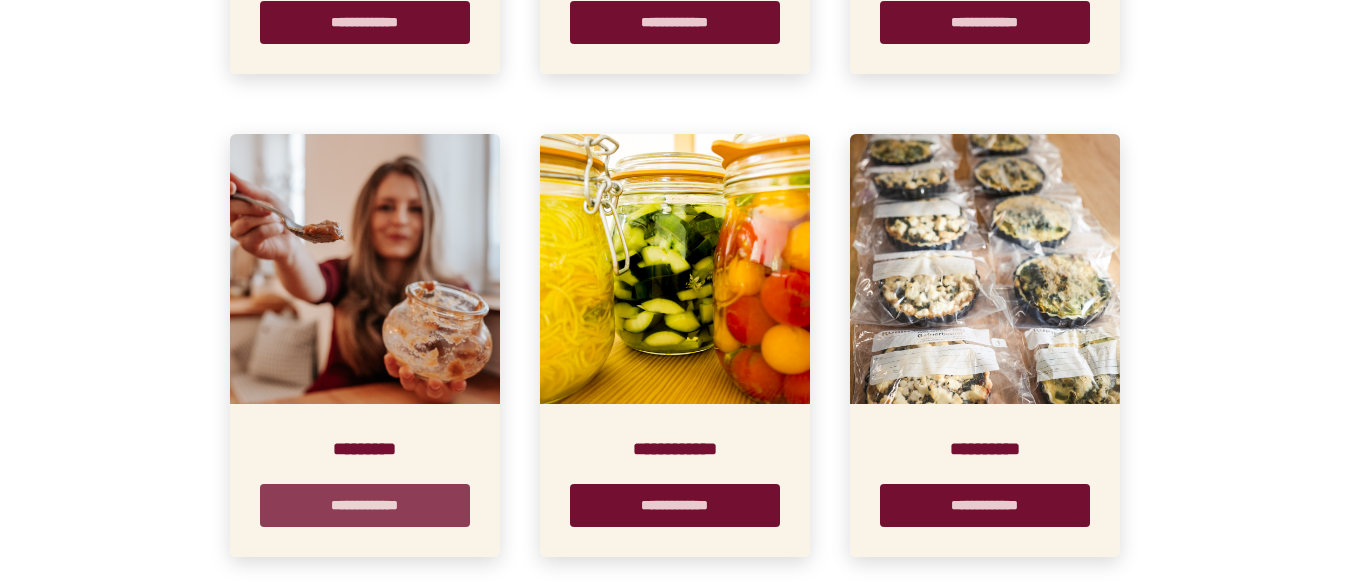 click on "**********" at bounding box center (365, 505) 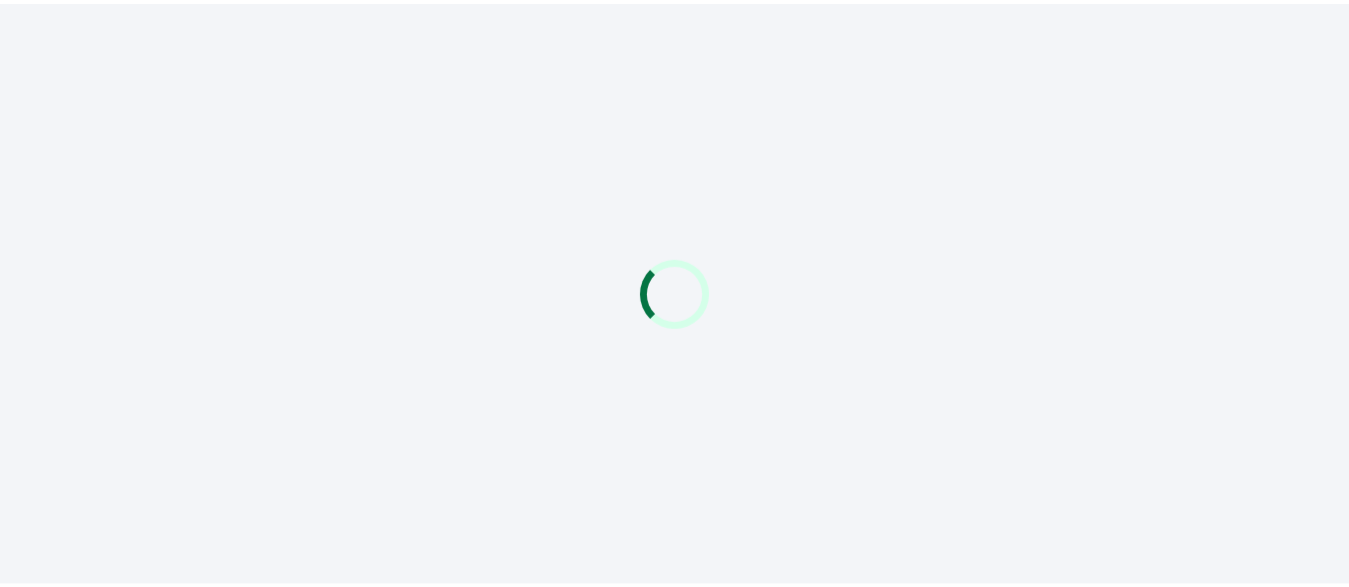 scroll, scrollTop: 0, scrollLeft: 0, axis: both 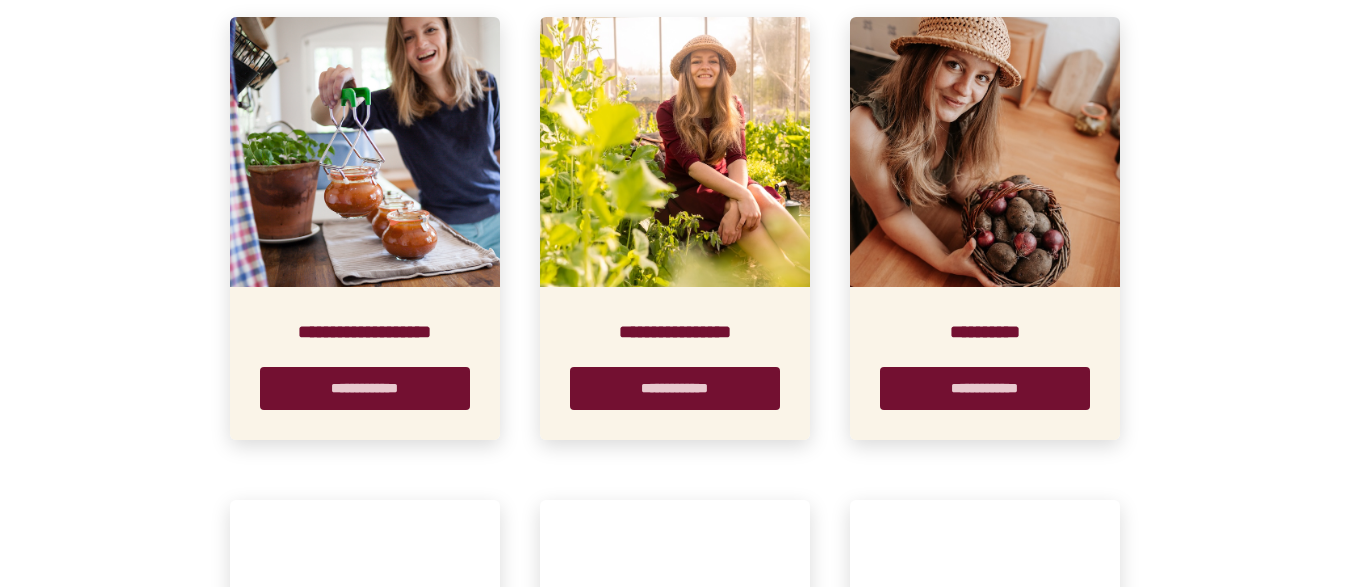 drag, startPoint x: 1358, startPoint y: 578, endPoint x: 1283, endPoint y: 529, distance: 89.587944 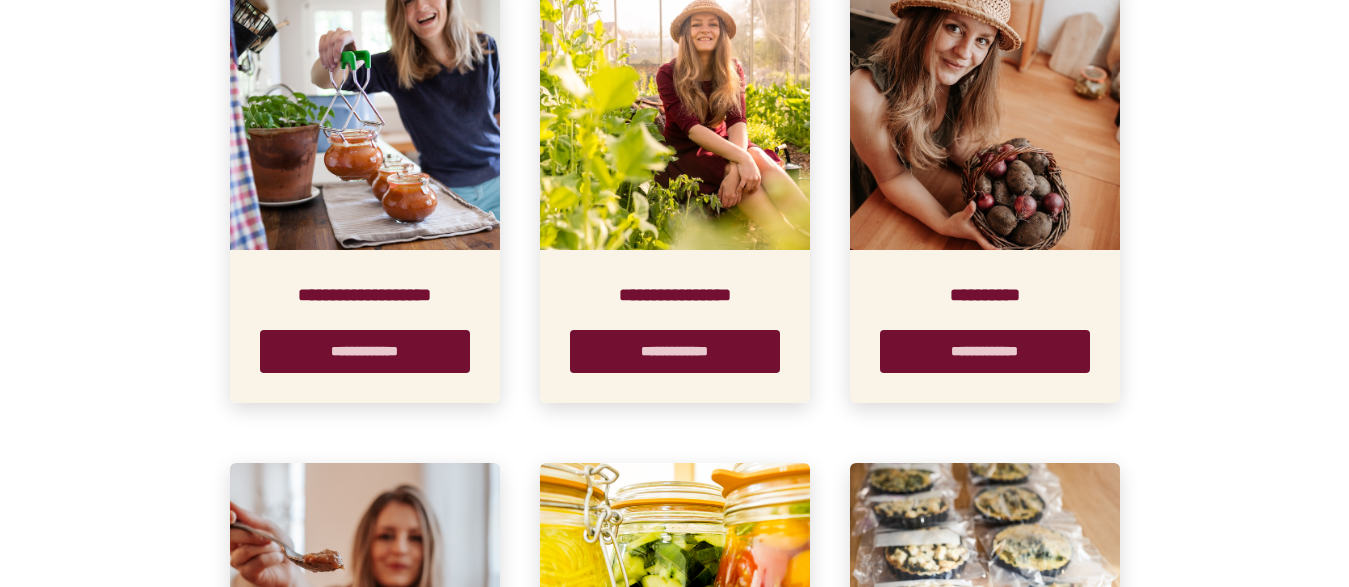 scroll, scrollTop: 544, scrollLeft: 0, axis: vertical 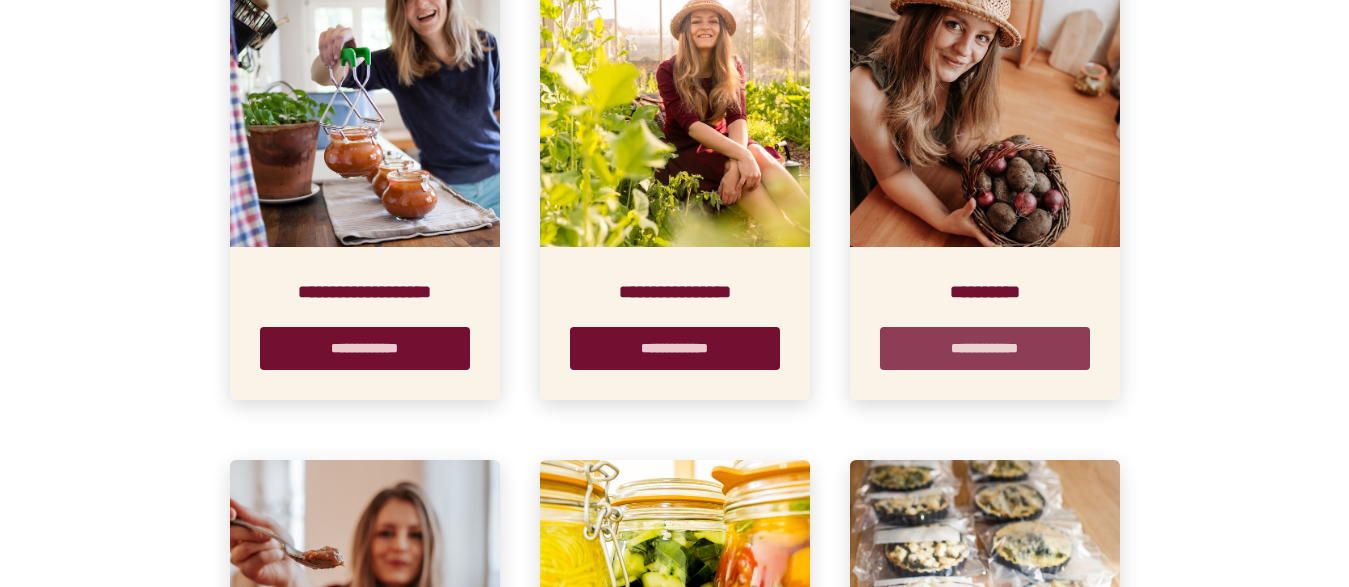 click on "**********" at bounding box center [985, 348] 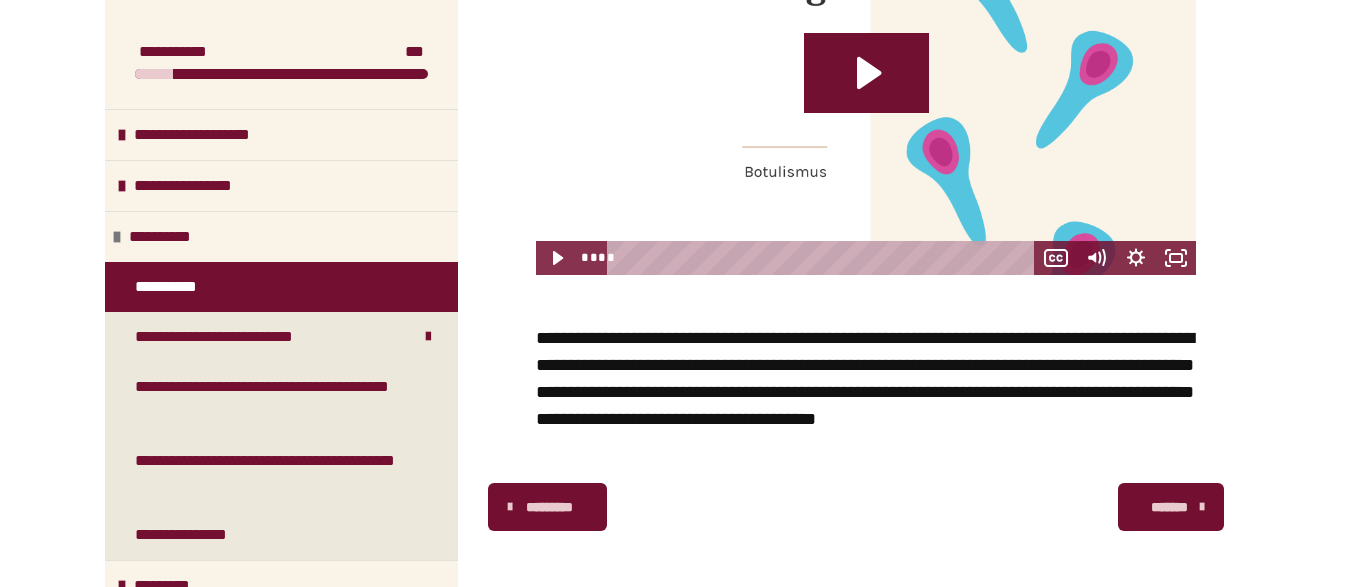 scroll, scrollTop: 545, scrollLeft: 0, axis: vertical 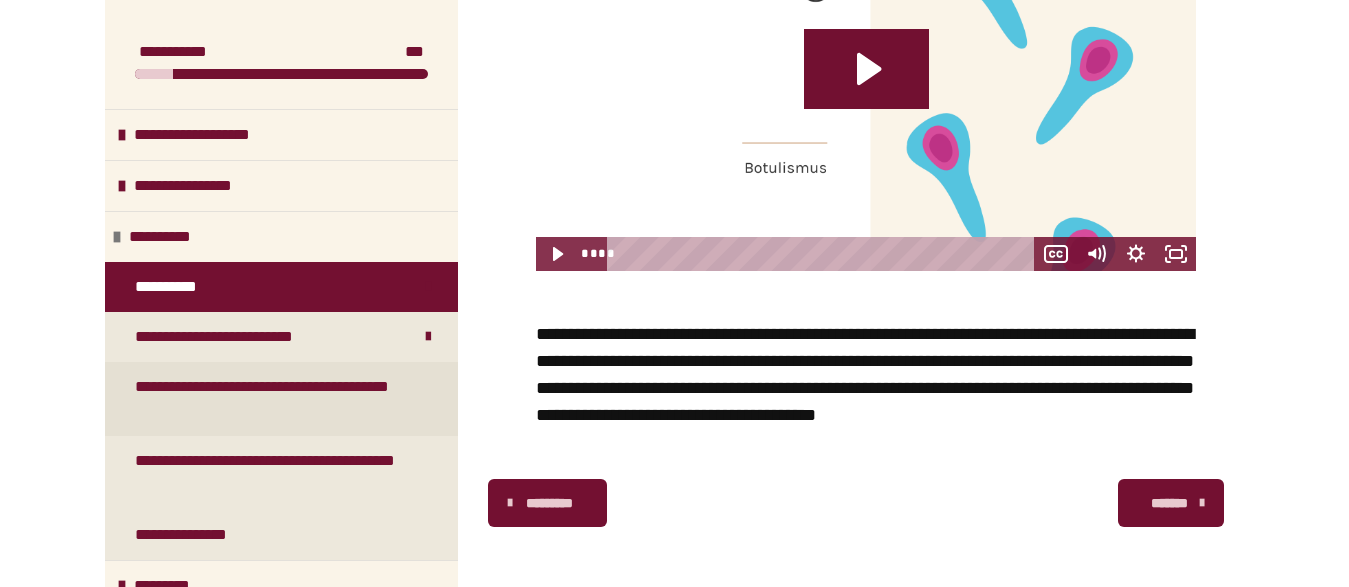 click on "**********" at bounding box center [265, 399] 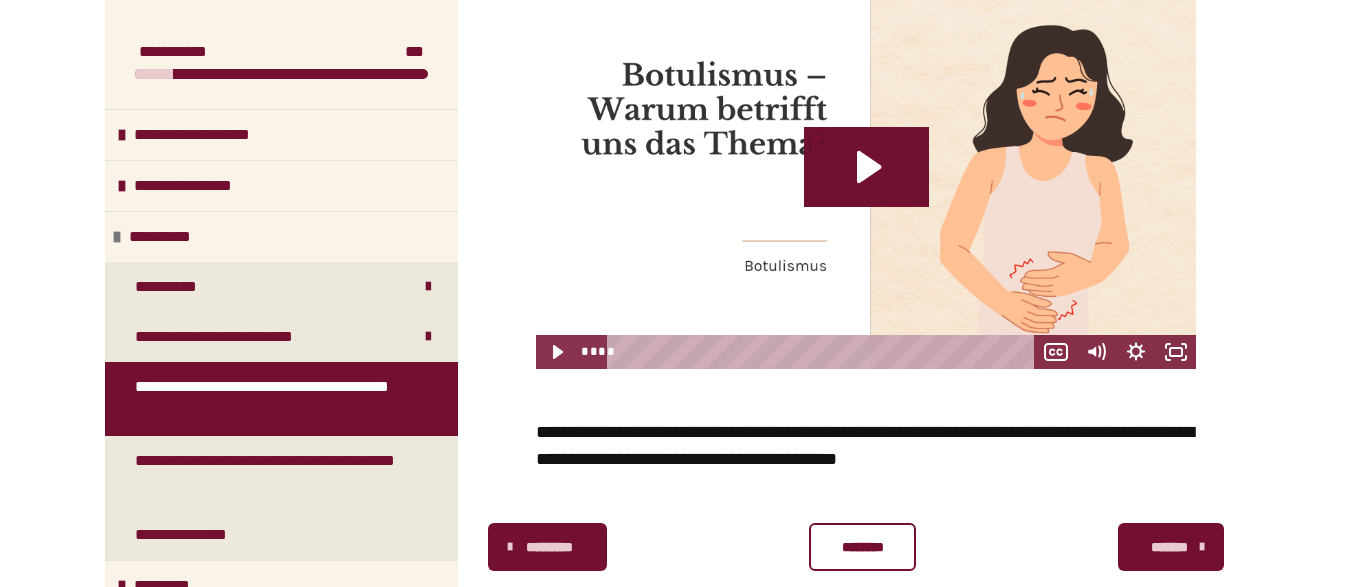 scroll, scrollTop: 524, scrollLeft: 0, axis: vertical 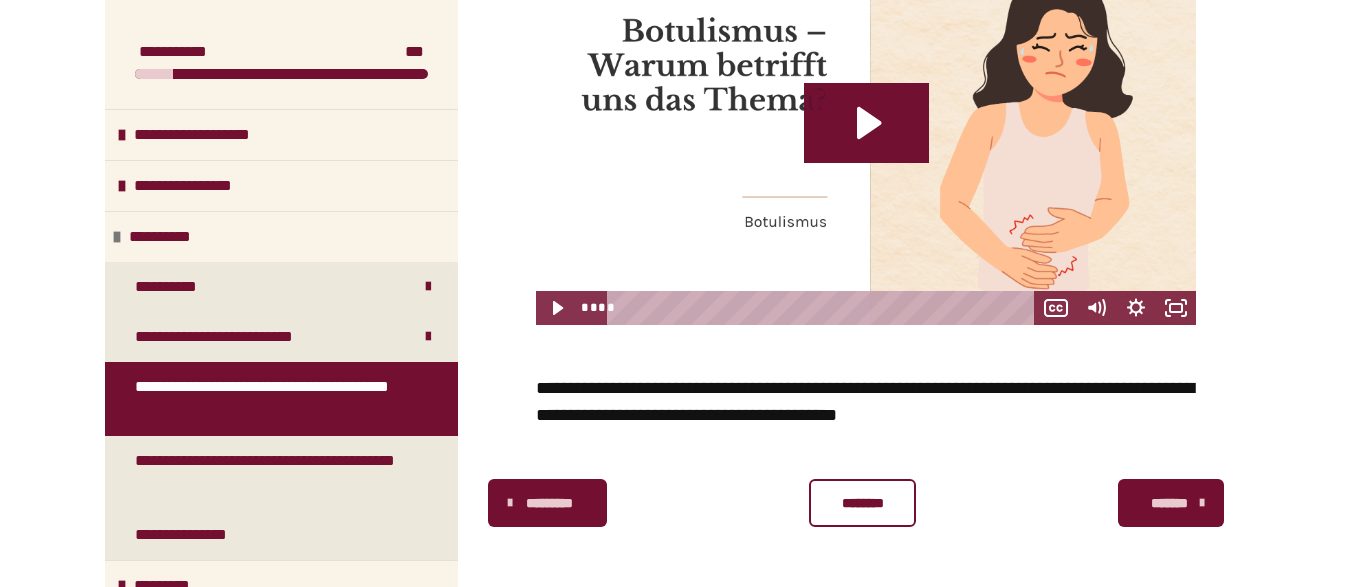 click on "********" at bounding box center (862, 503) 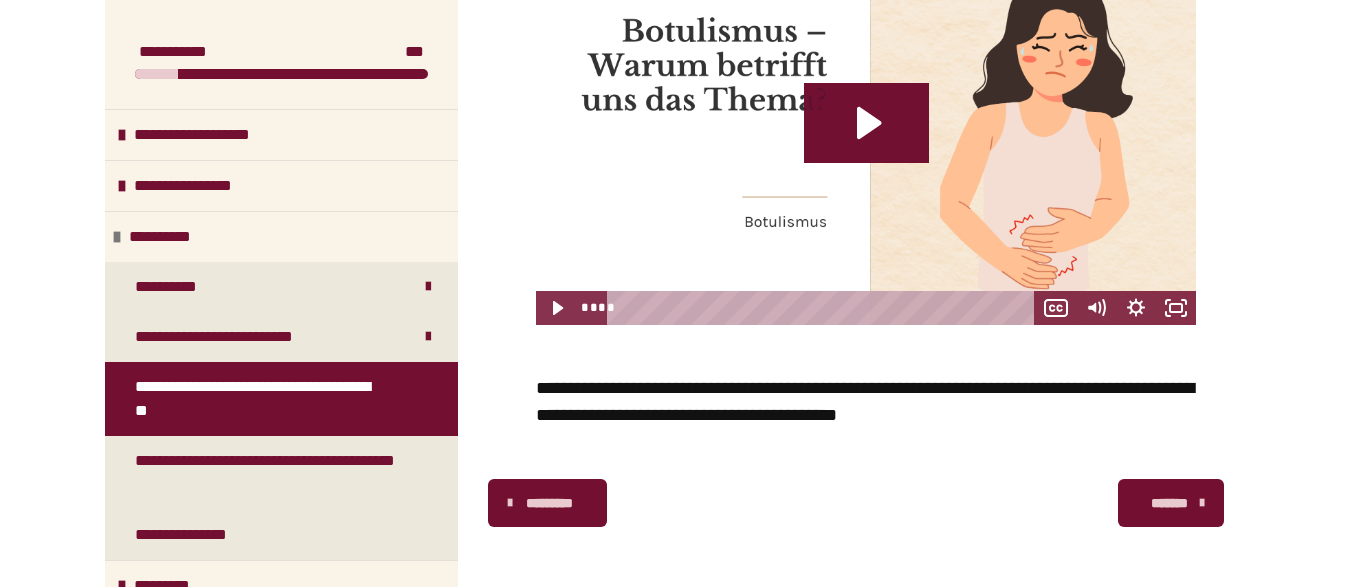 click on "*******" at bounding box center [1169, 503] 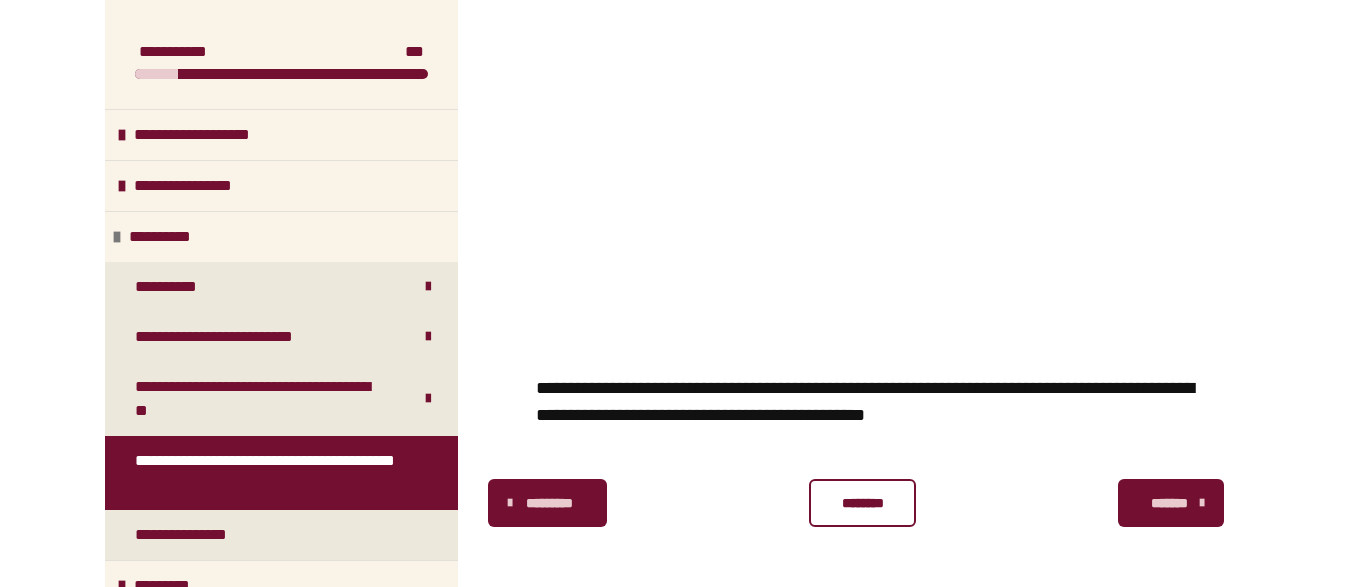 scroll, scrollTop: 508, scrollLeft: 0, axis: vertical 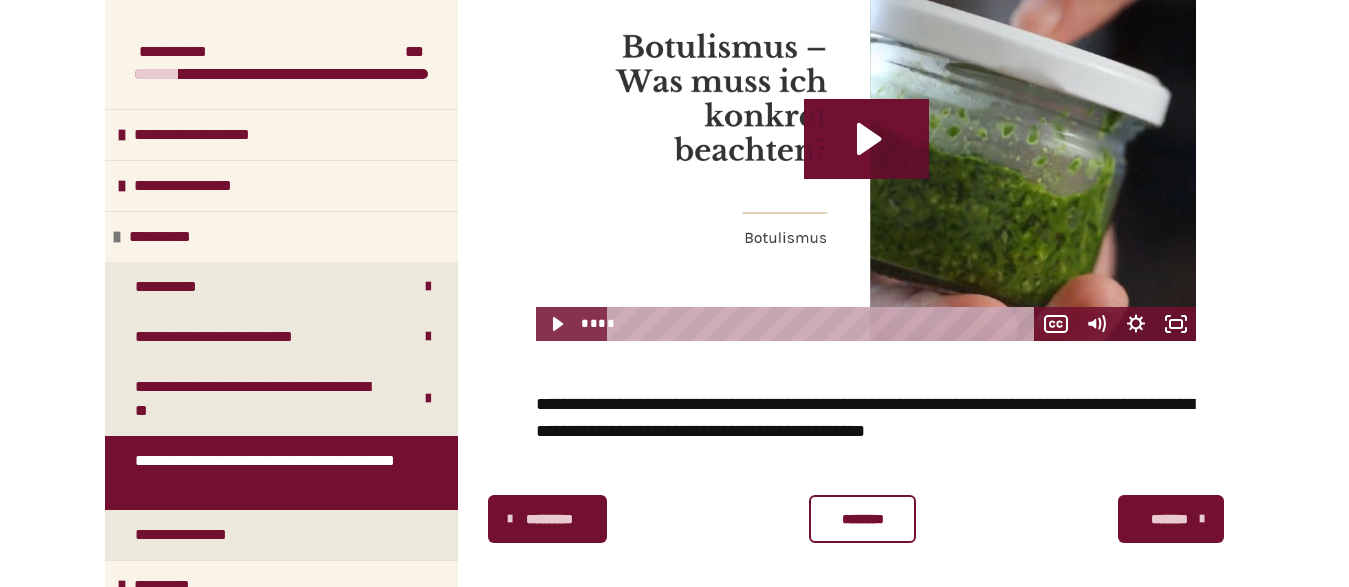 click on "********" at bounding box center (862, 519) 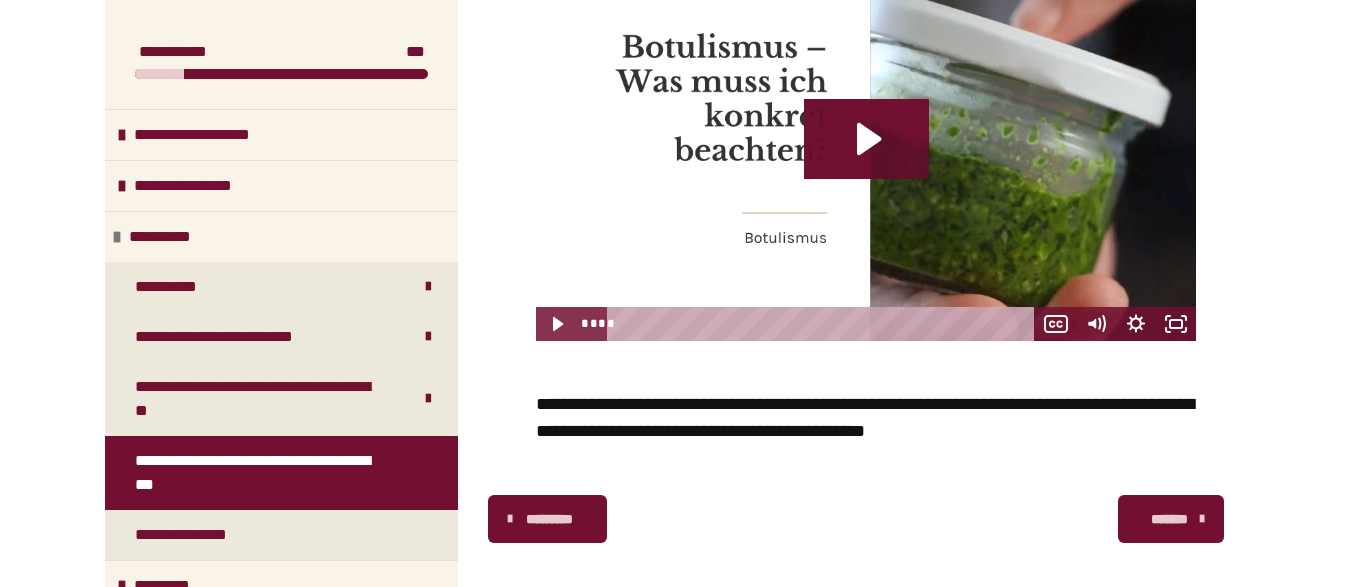 click on "*******" at bounding box center [1169, 519] 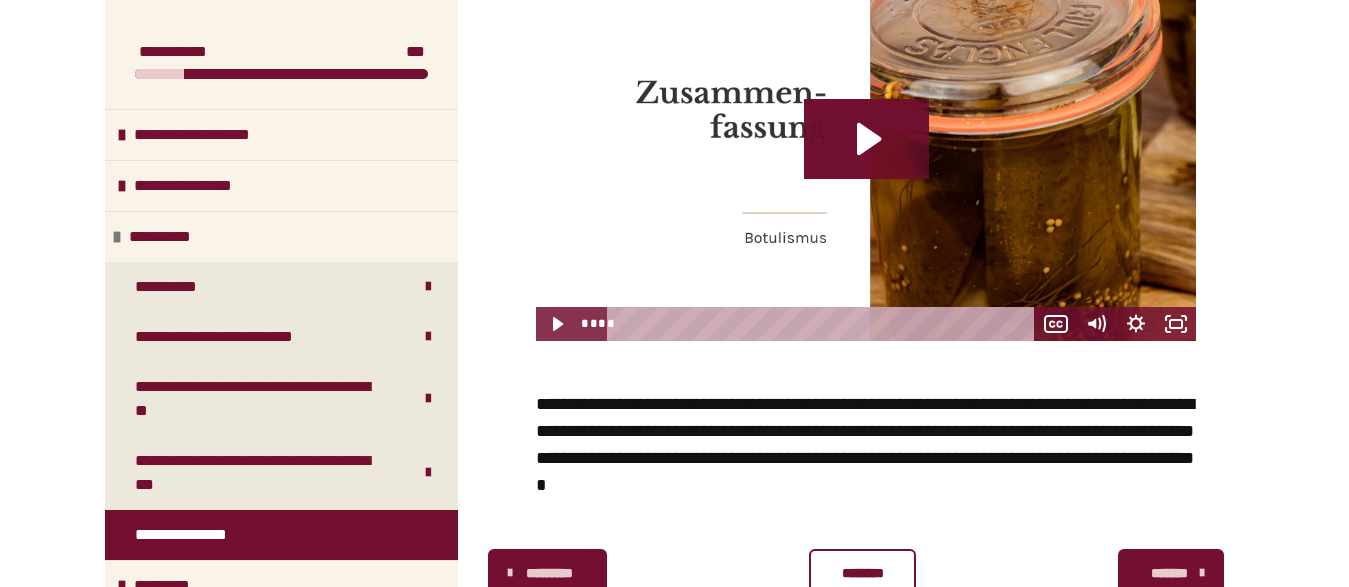 click on "********" at bounding box center (862, 573) 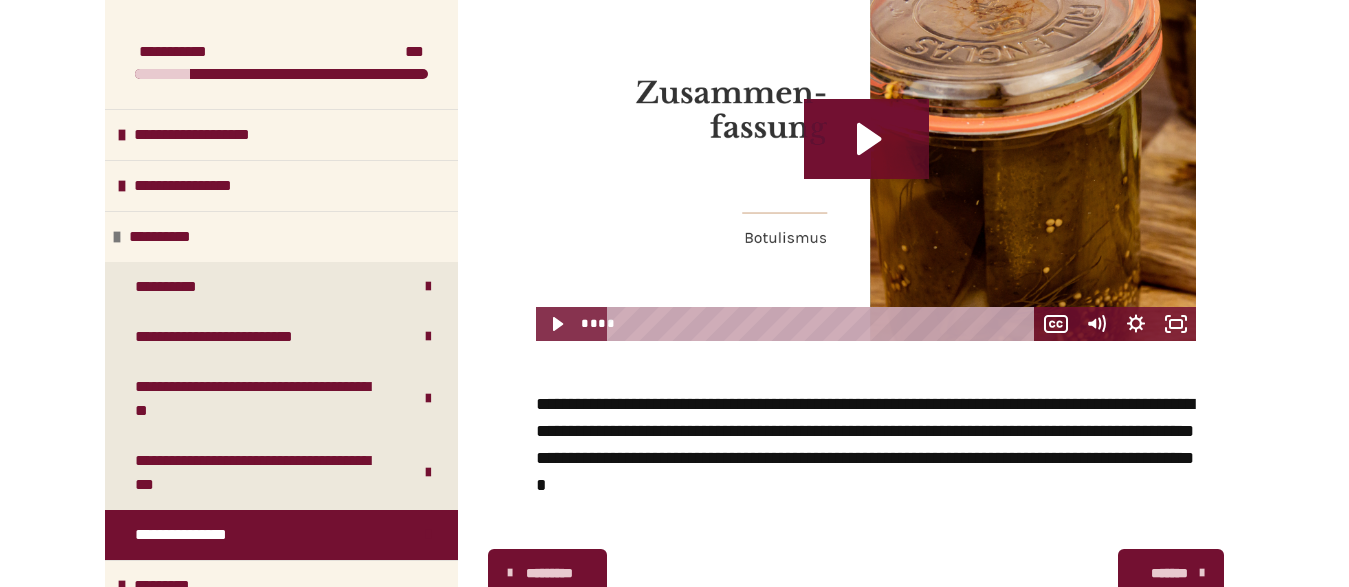 click on "*******" at bounding box center (1171, 573) 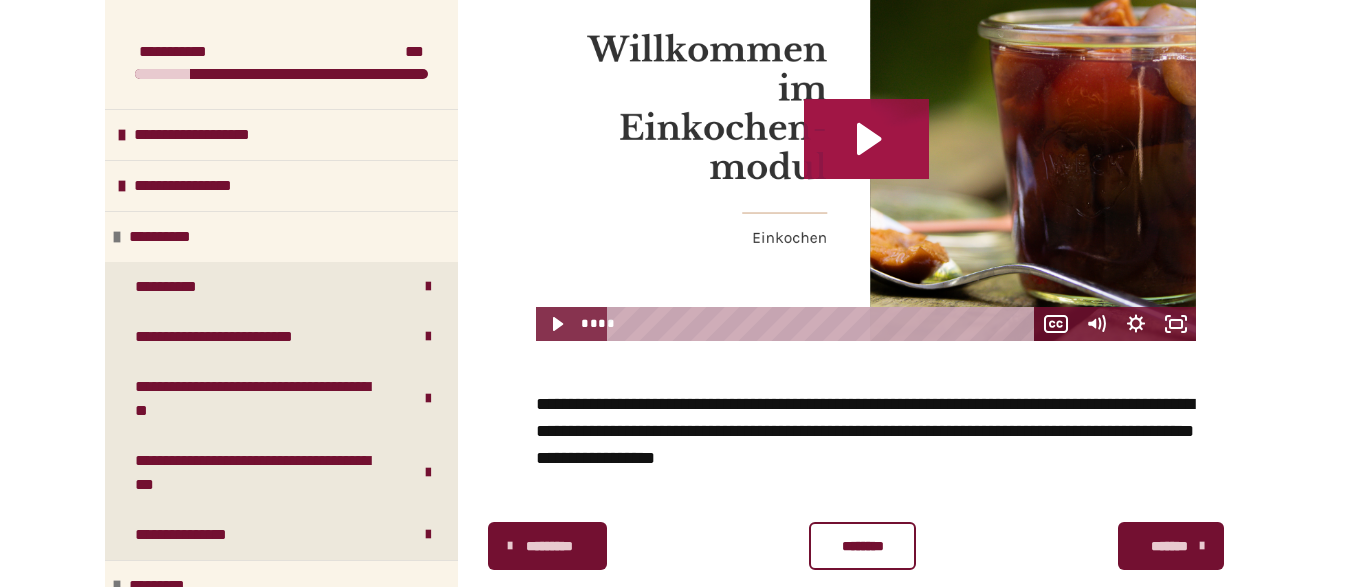 click 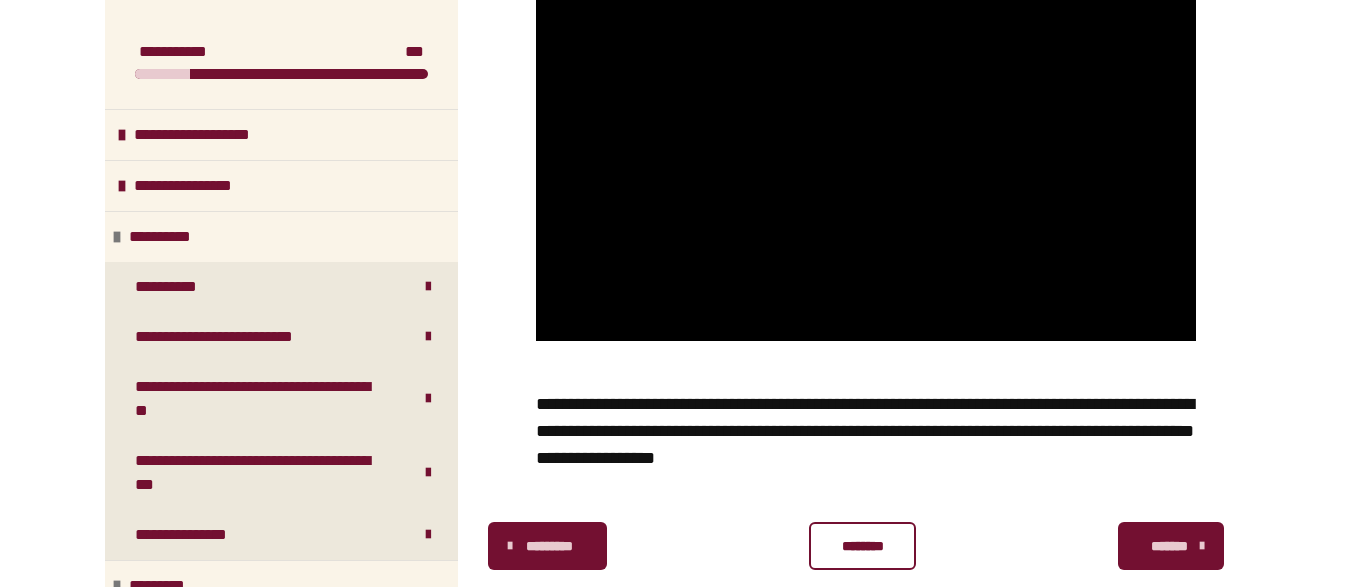 scroll, scrollTop: 397, scrollLeft: 0, axis: vertical 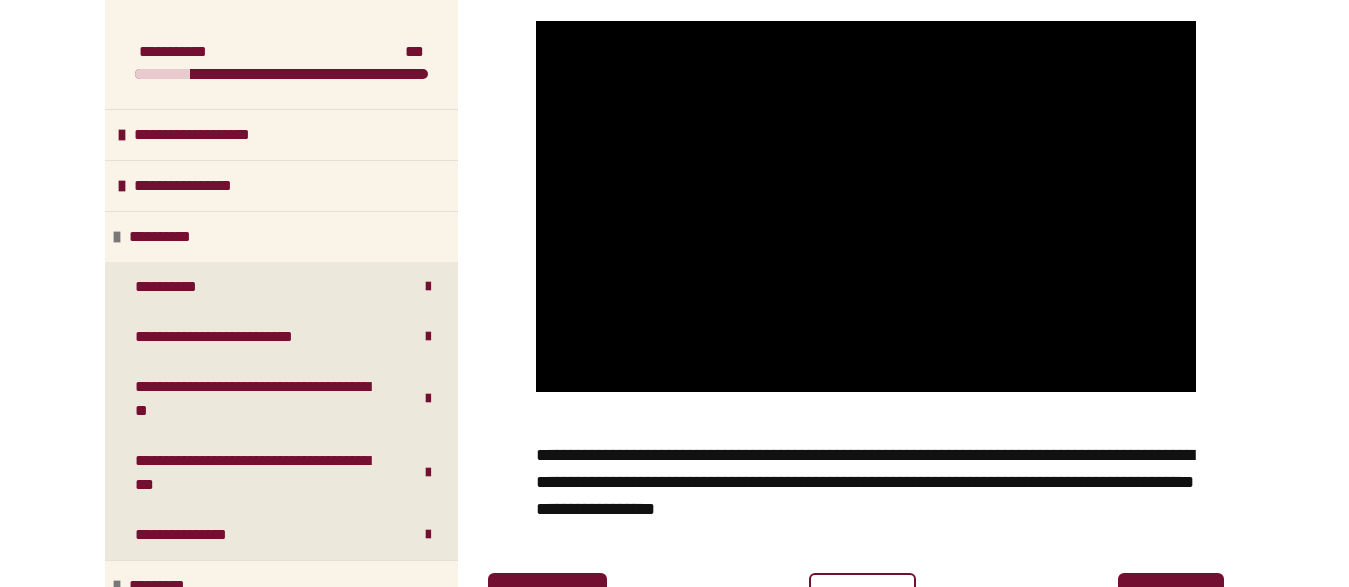 type 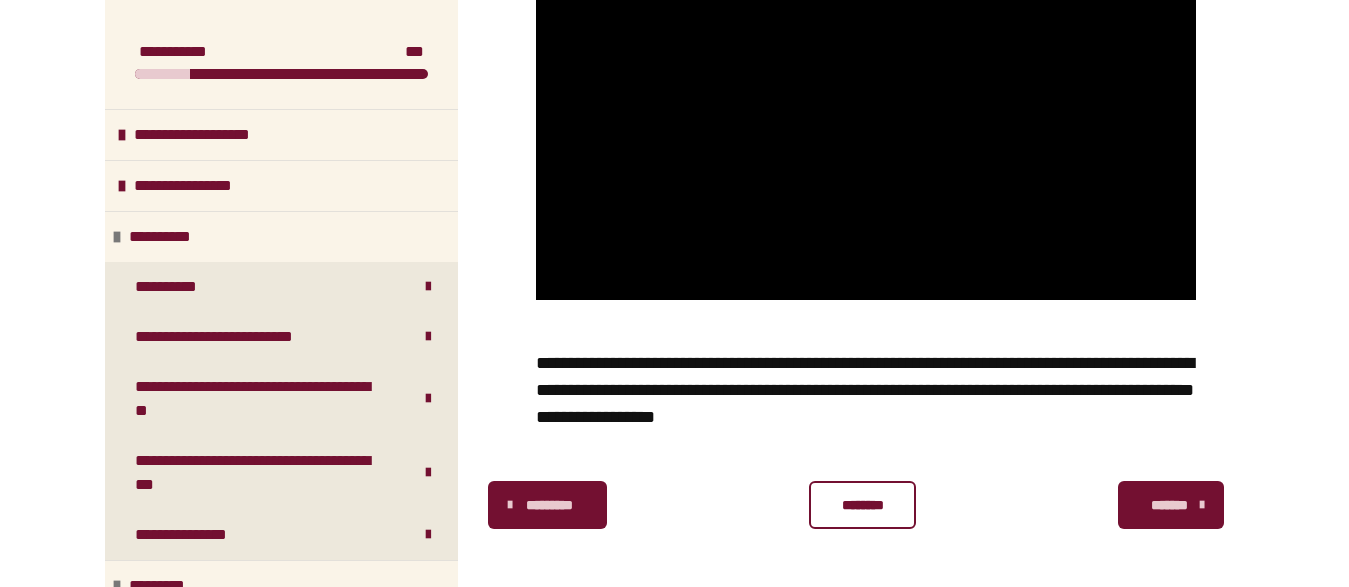 scroll, scrollTop: 491, scrollLeft: 0, axis: vertical 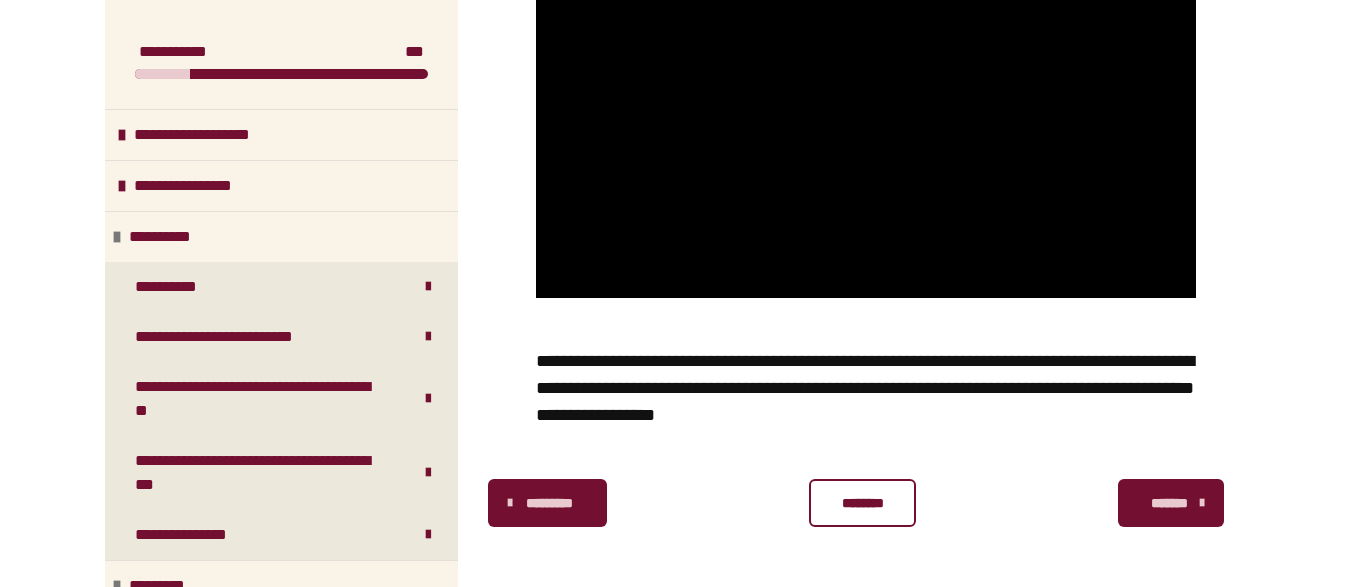 click on "********" at bounding box center [862, 503] 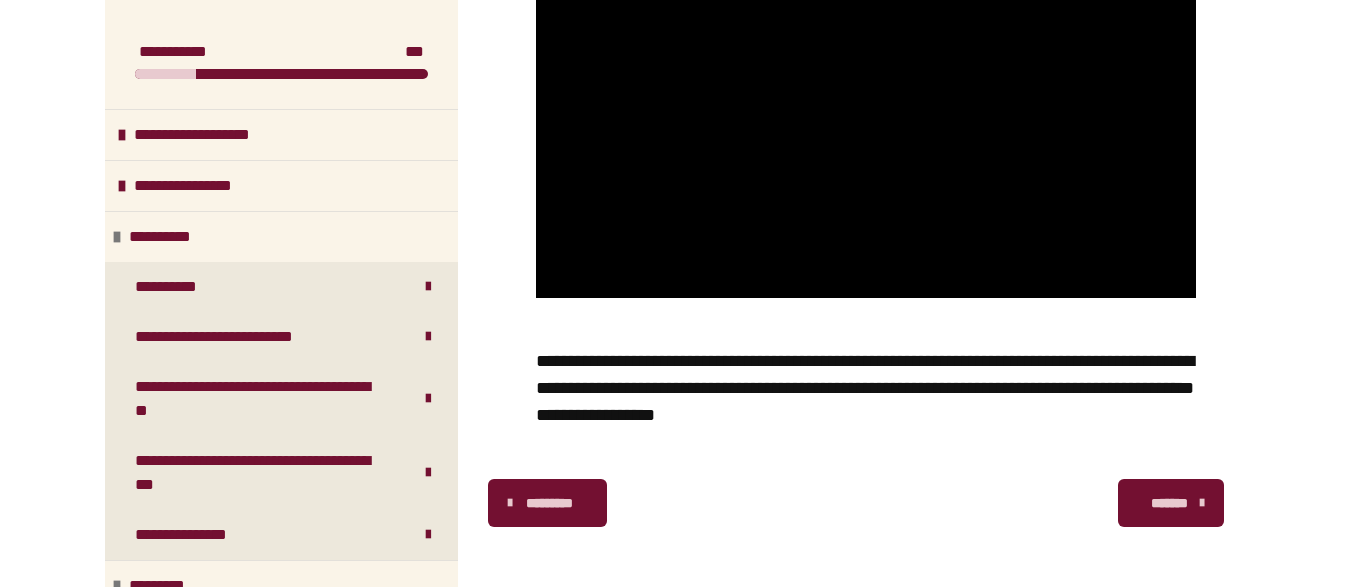 click on "*******" at bounding box center [1169, 503] 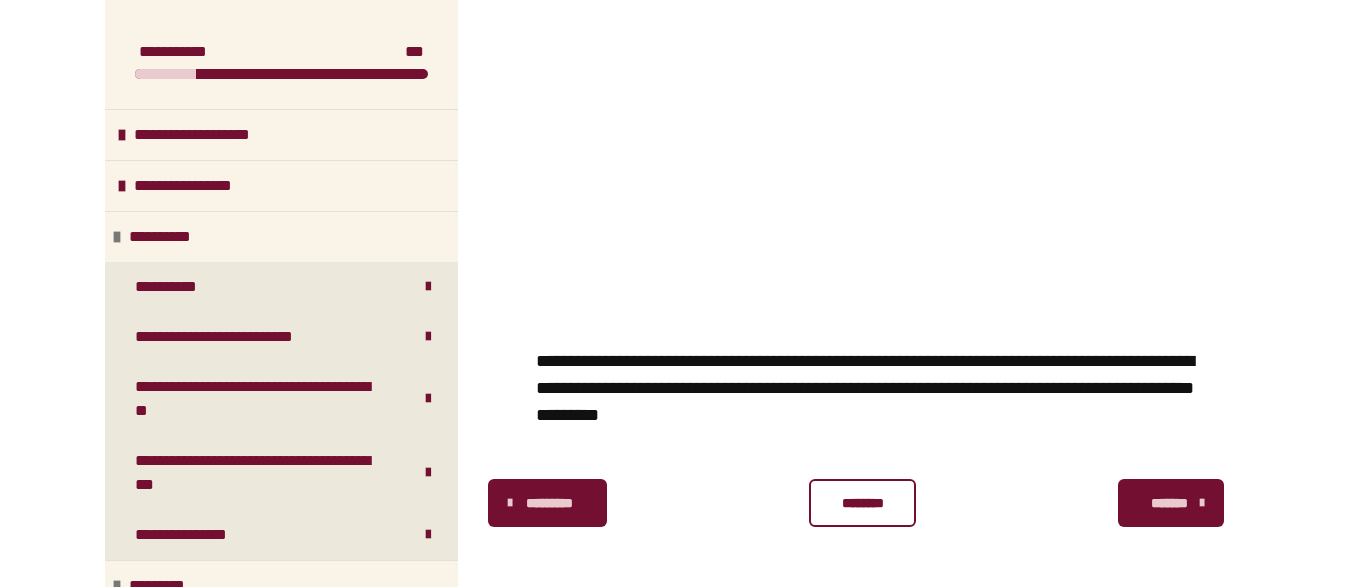 scroll, scrollTop: 448, scrollLeft: 0, axis: vertical 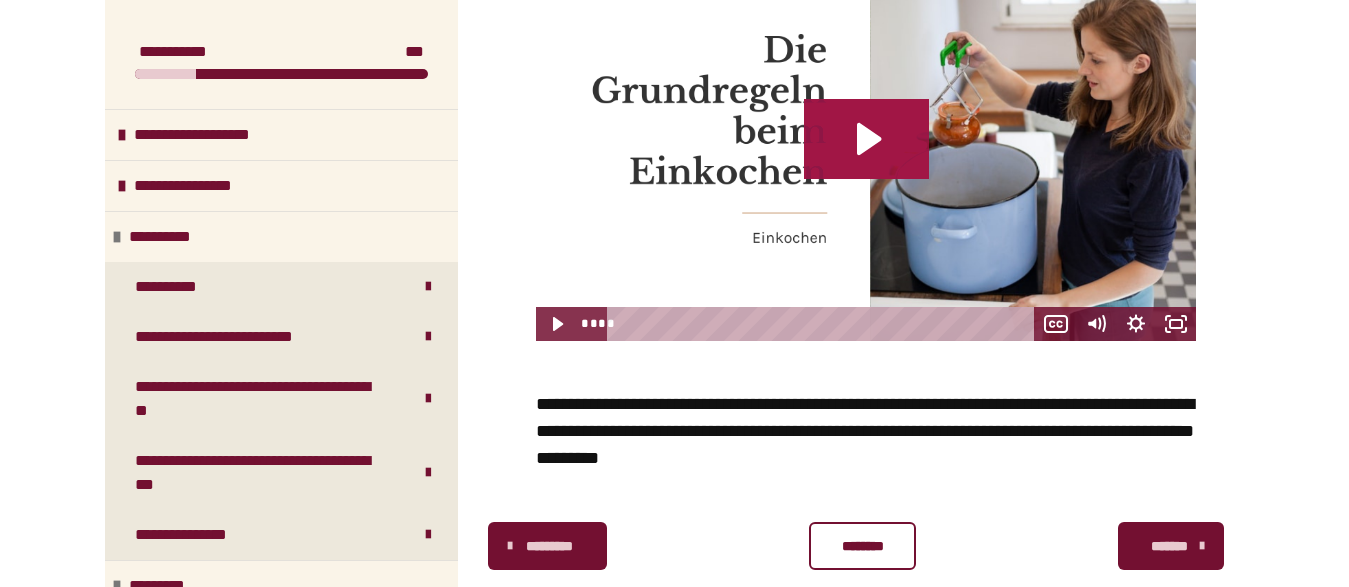 click 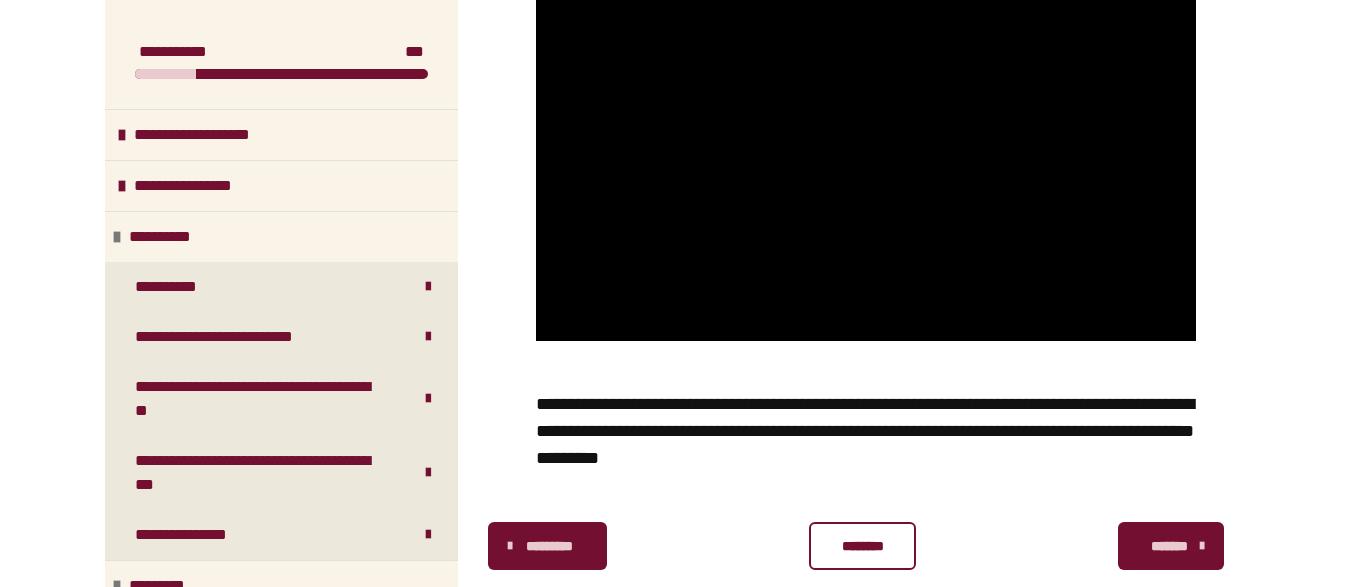 click at bounding box center (866, 155) 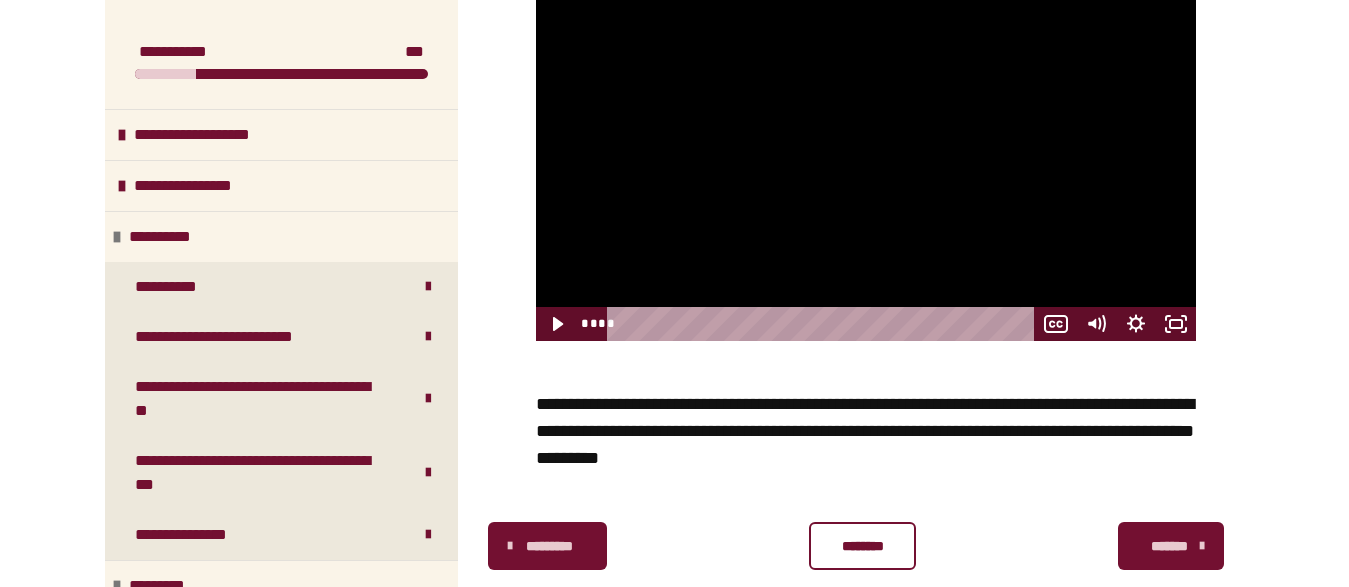 click at bounding box center [866, 155] 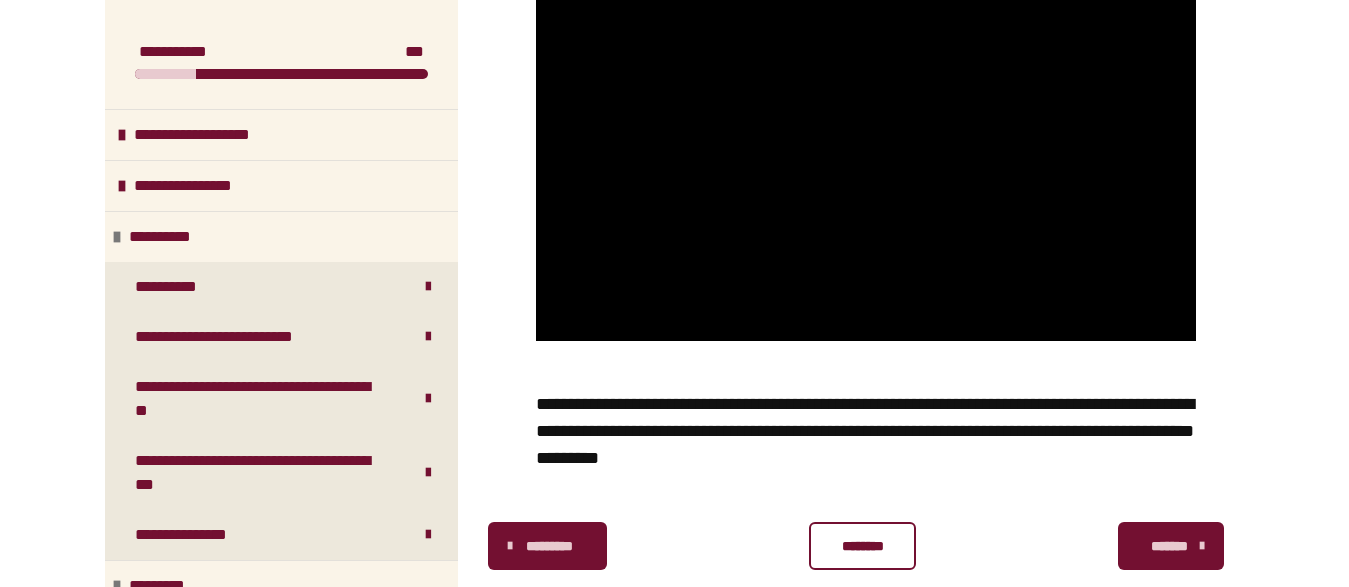 click on "********" at bounding box center [862, 546] 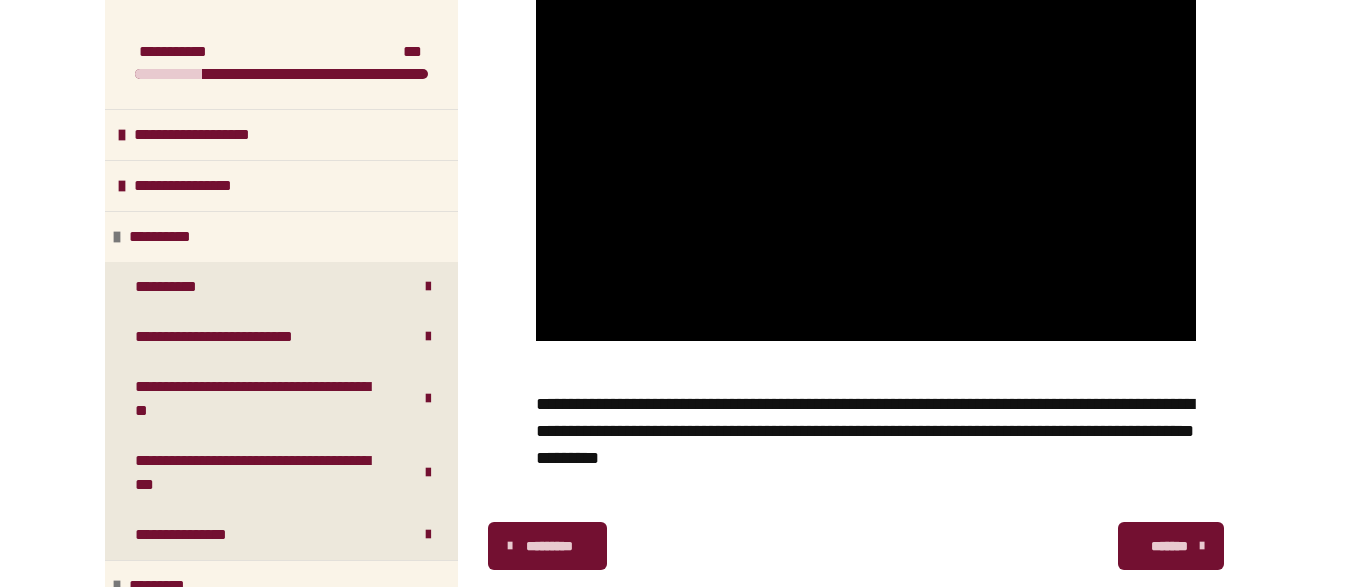 click on "*******" at bounding box center (1169, 546) 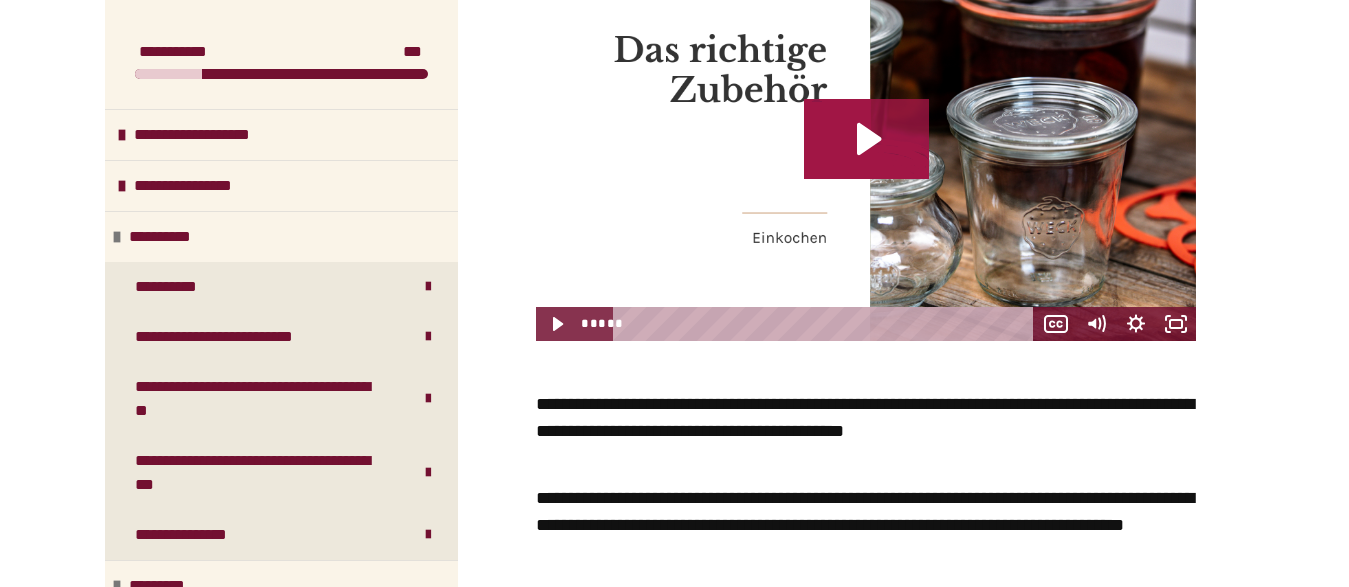 click 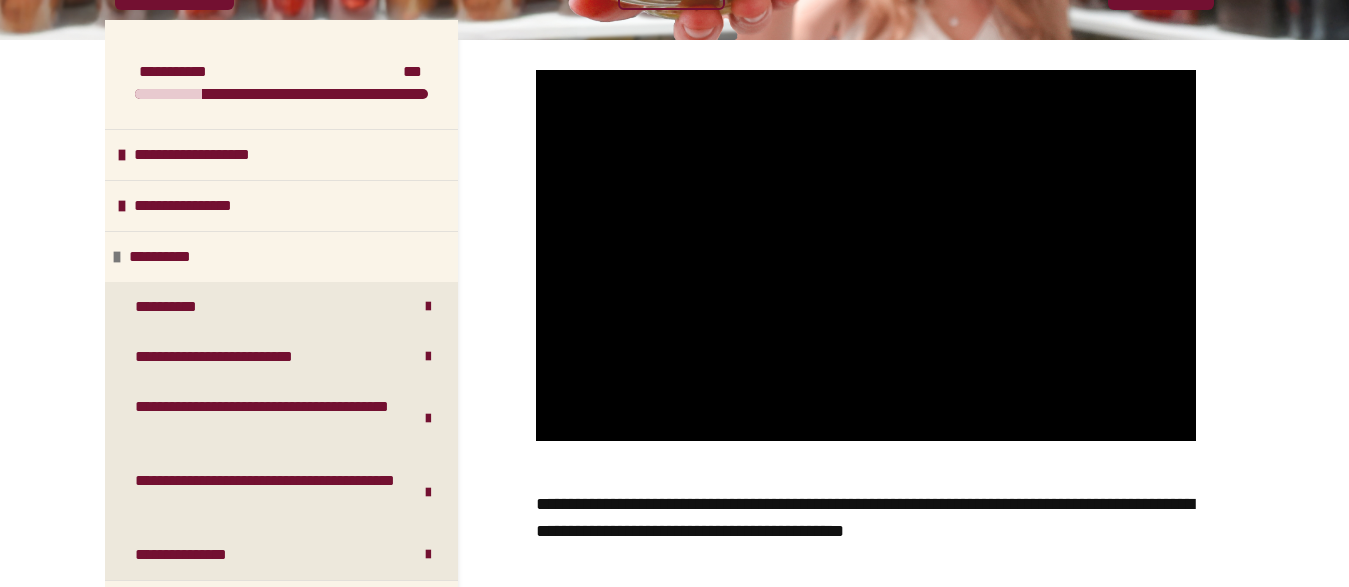 scroll, scrollTop: 346, scrollLeft: 0, axis: vertical 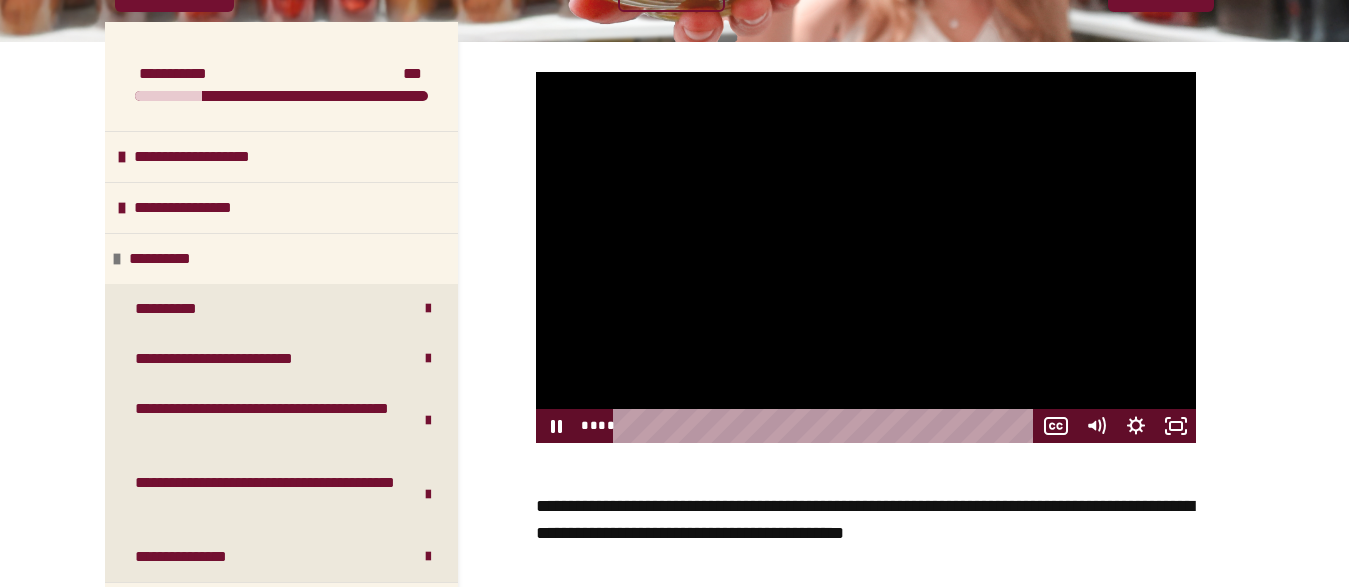 click at bounding box center (866, 257) 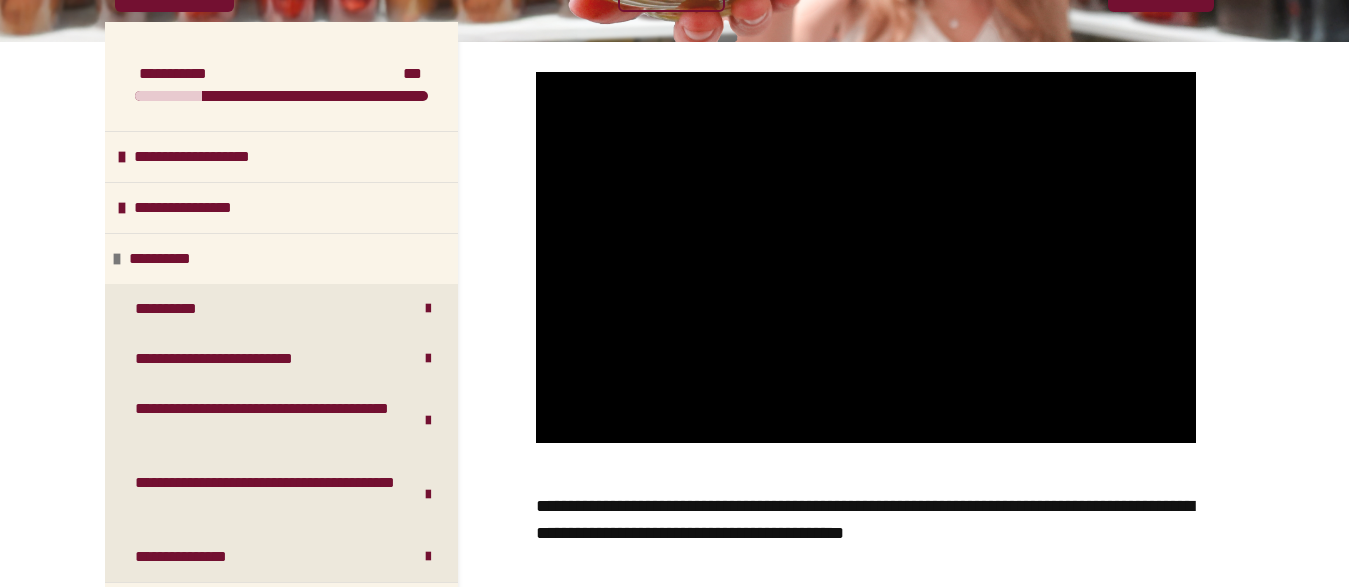 click at bounding box center (866, 257) 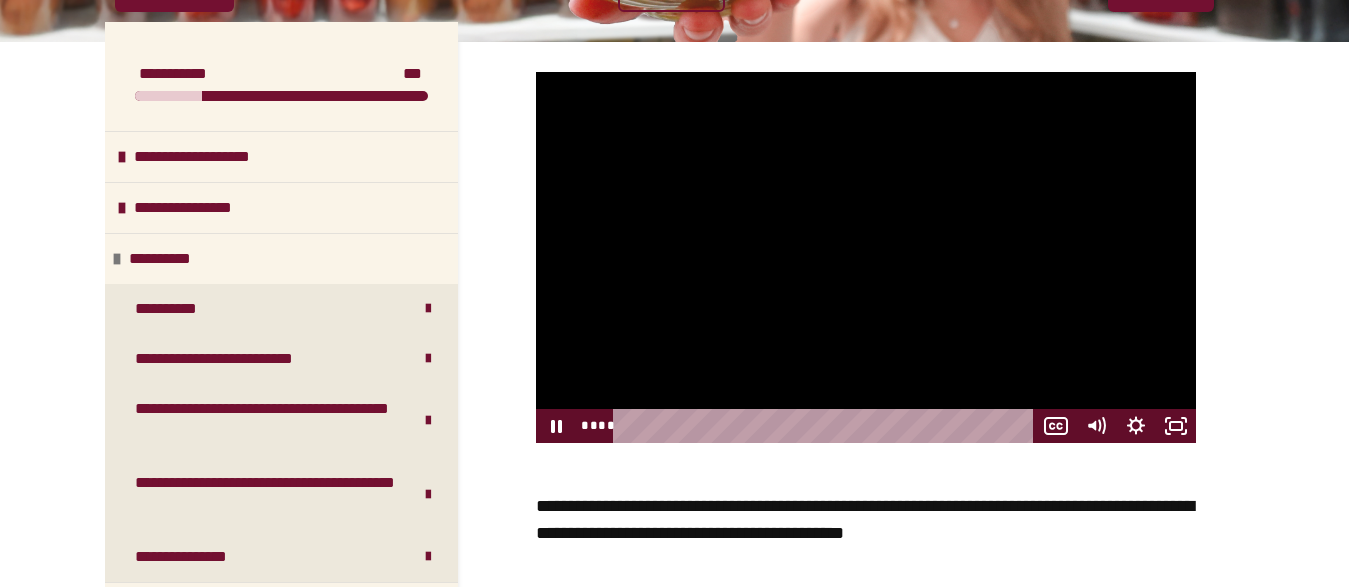 click at bounding box center (866, 257) 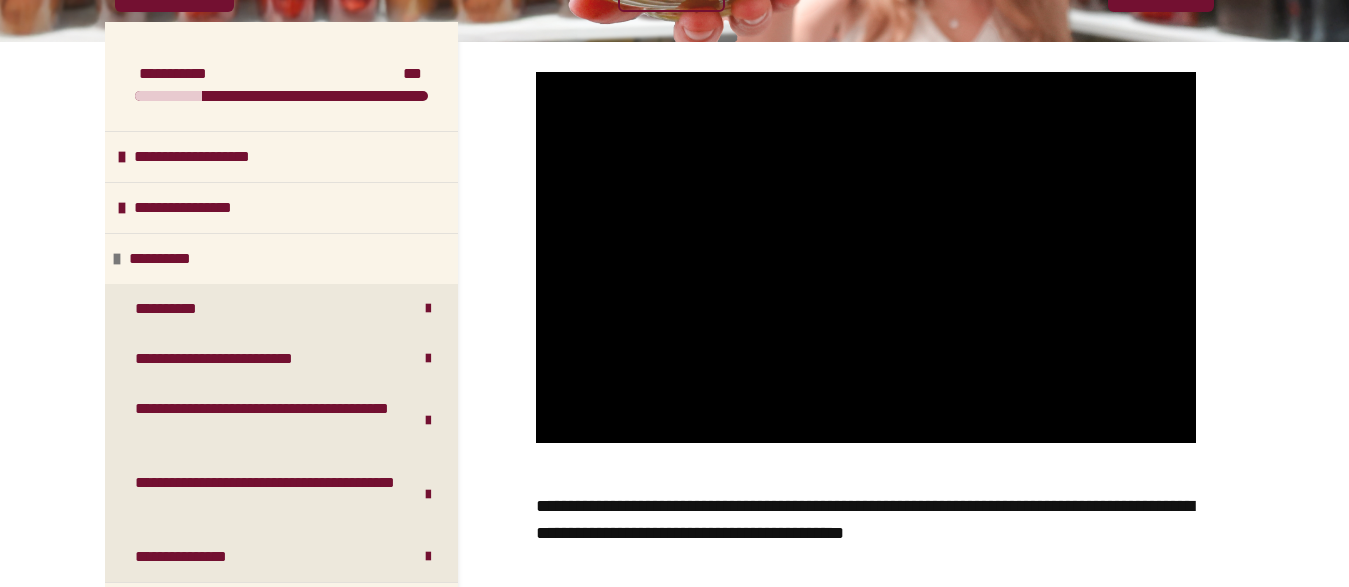 click at bounding box center [866, 257] 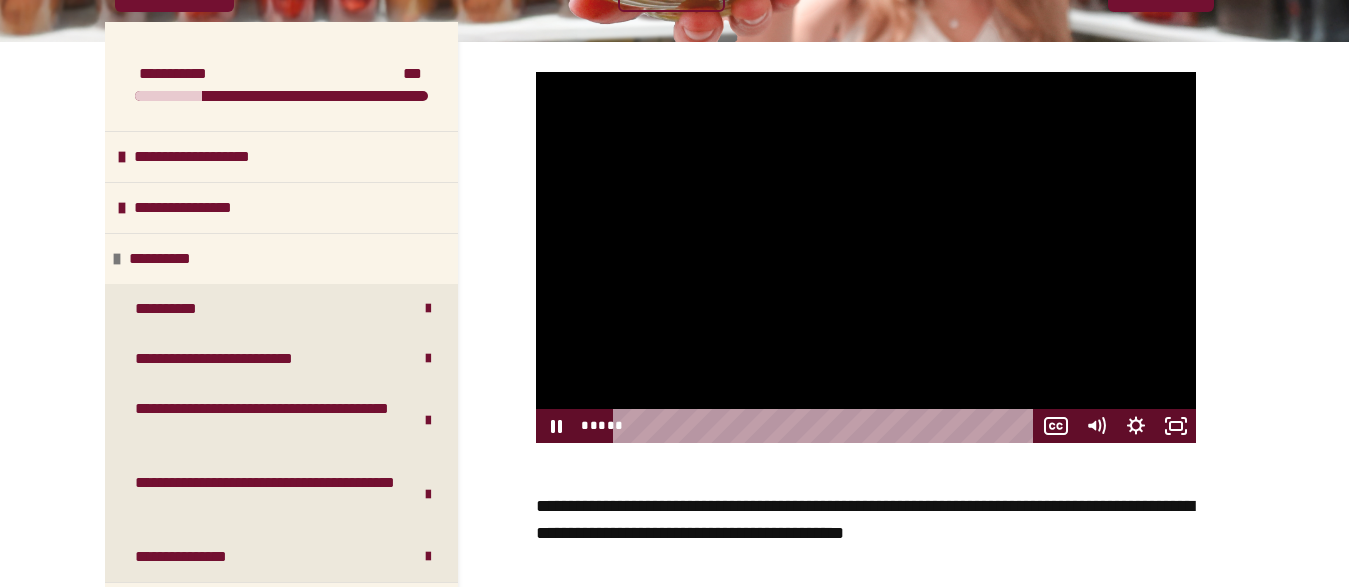 click at bounding box center (866, 257) 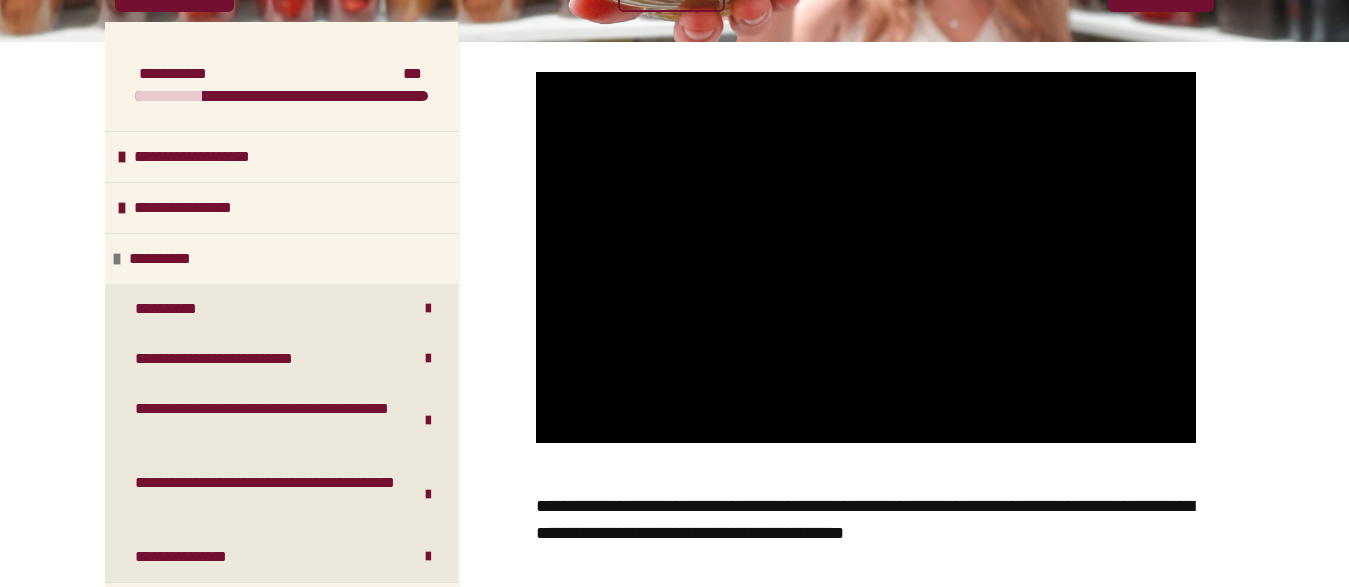 click at bounding box center (866, 257) 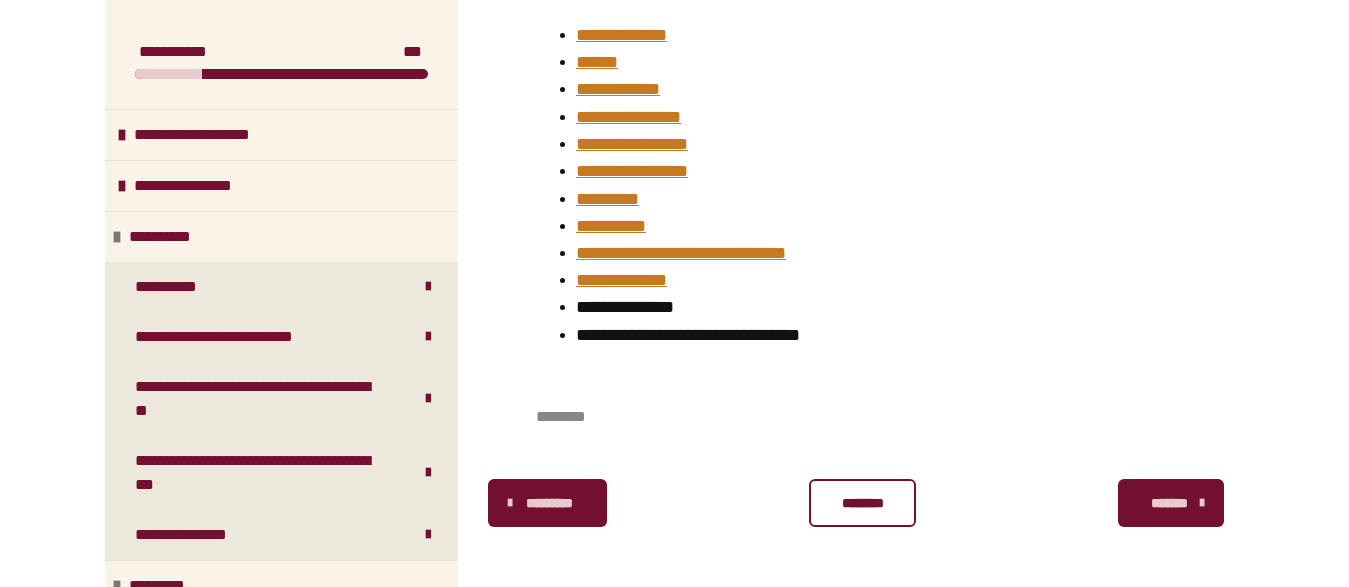 scroll, scrollTop: 1117, scrollLeft: 0, axis: vertical 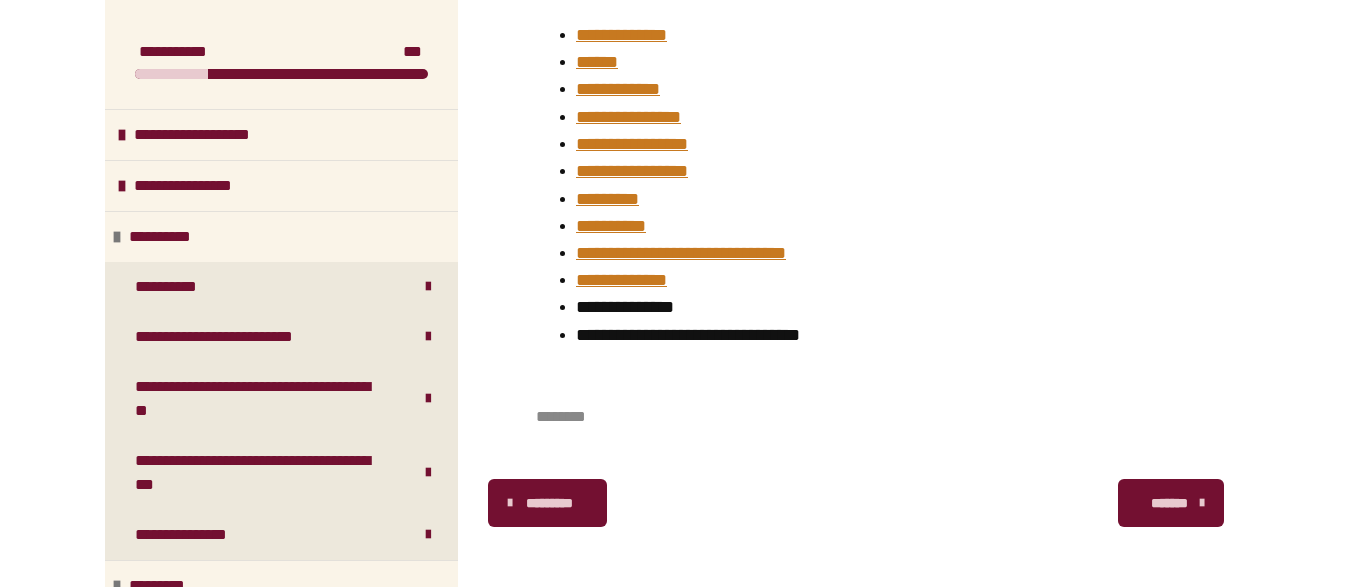 click on "*******" at bounding box center (1169, 503) 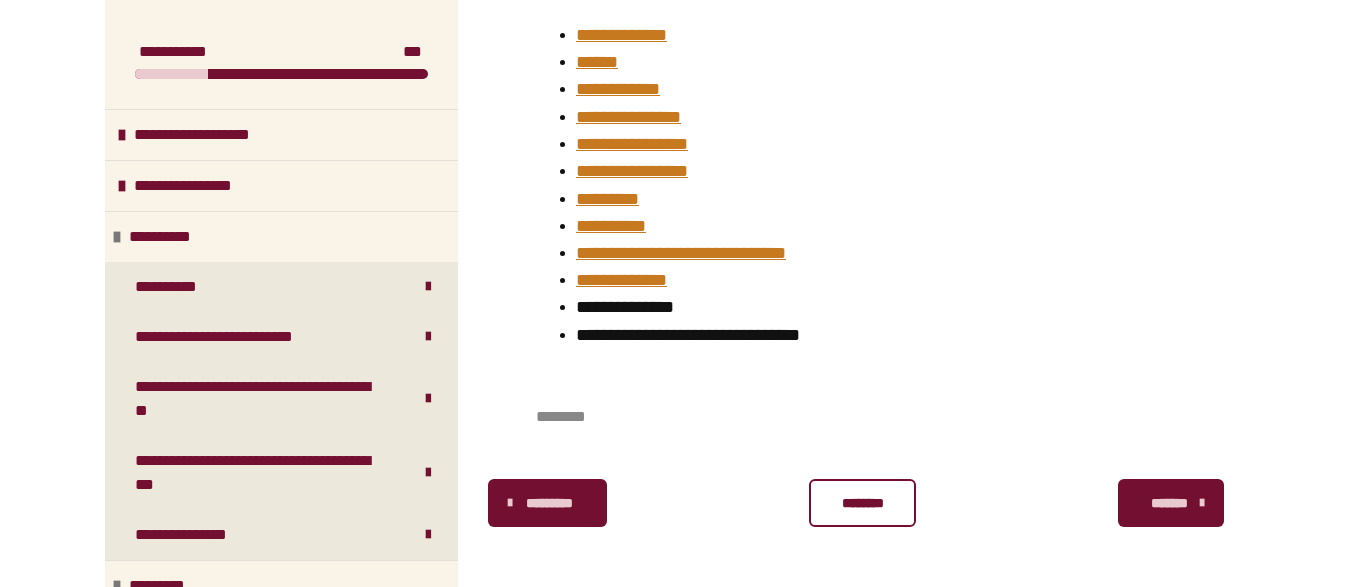 scroll, scrollTop: 448, scrollLeft: 0, axis: vertical 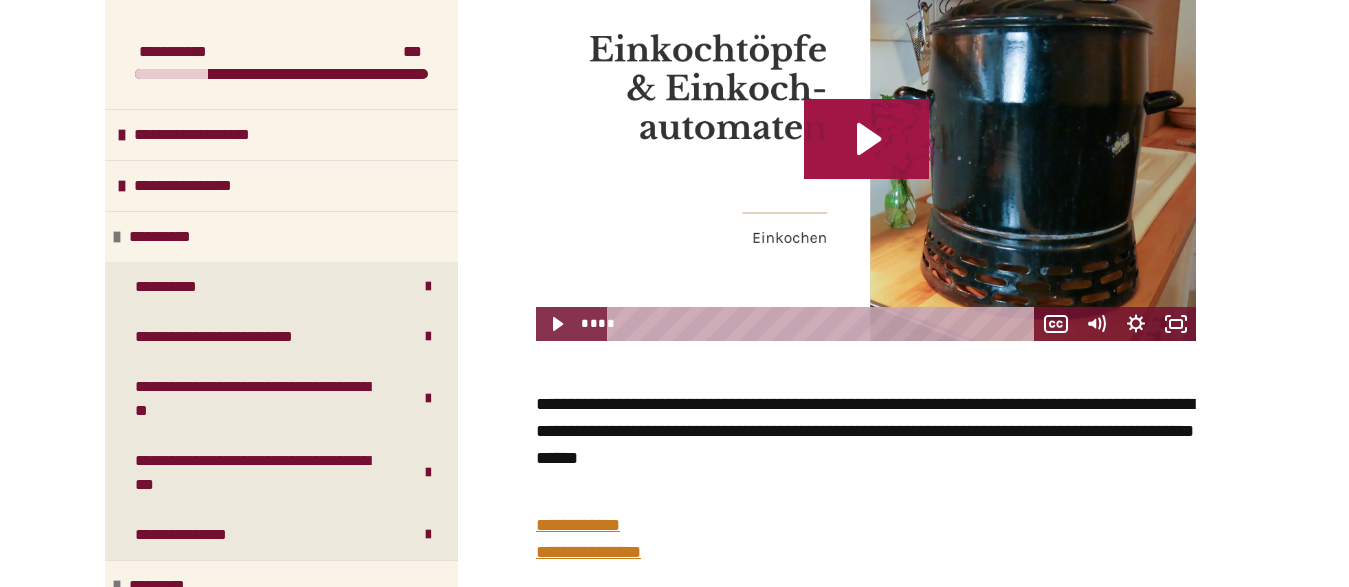 click 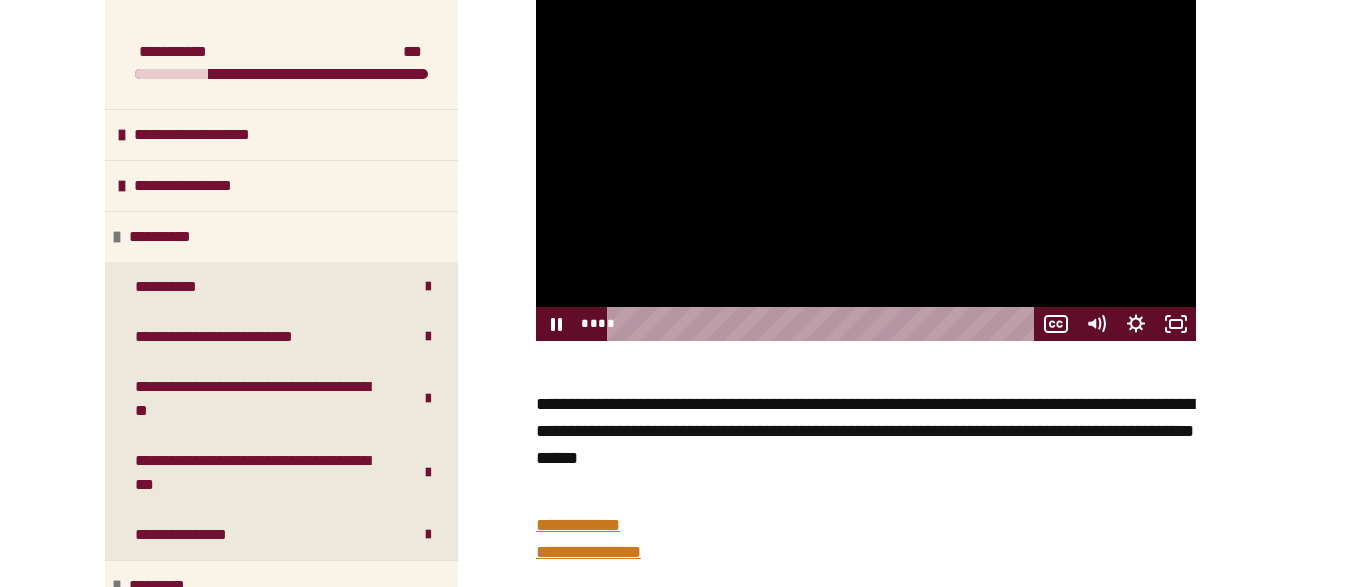 click at bounding box center [866, 155] 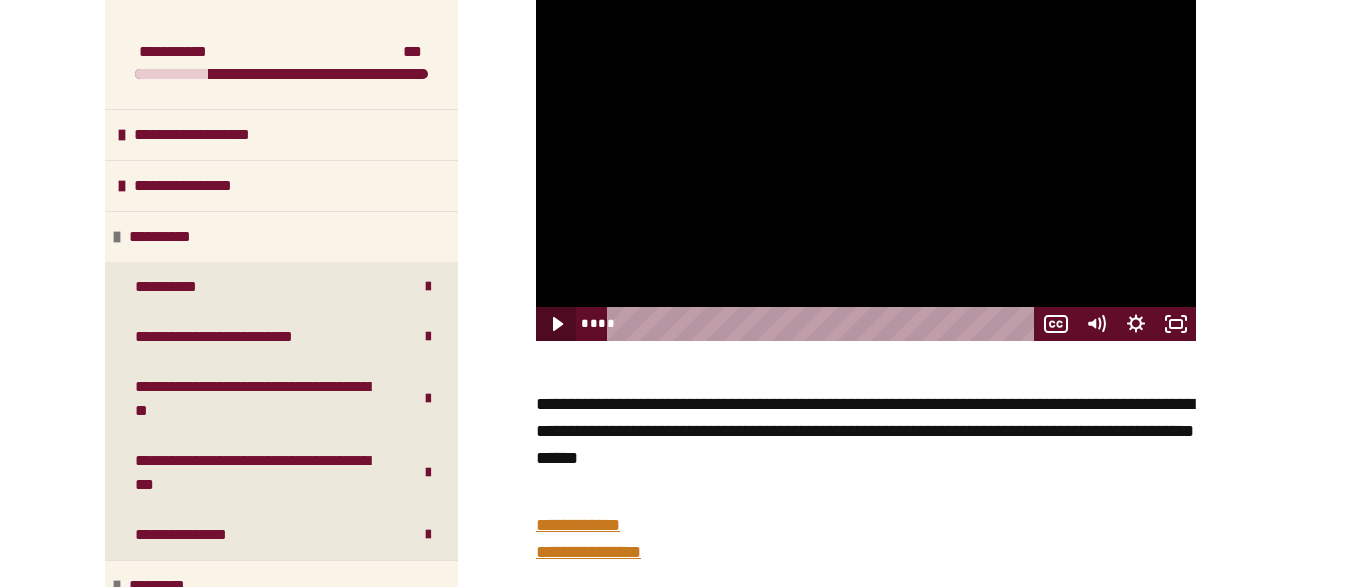 click 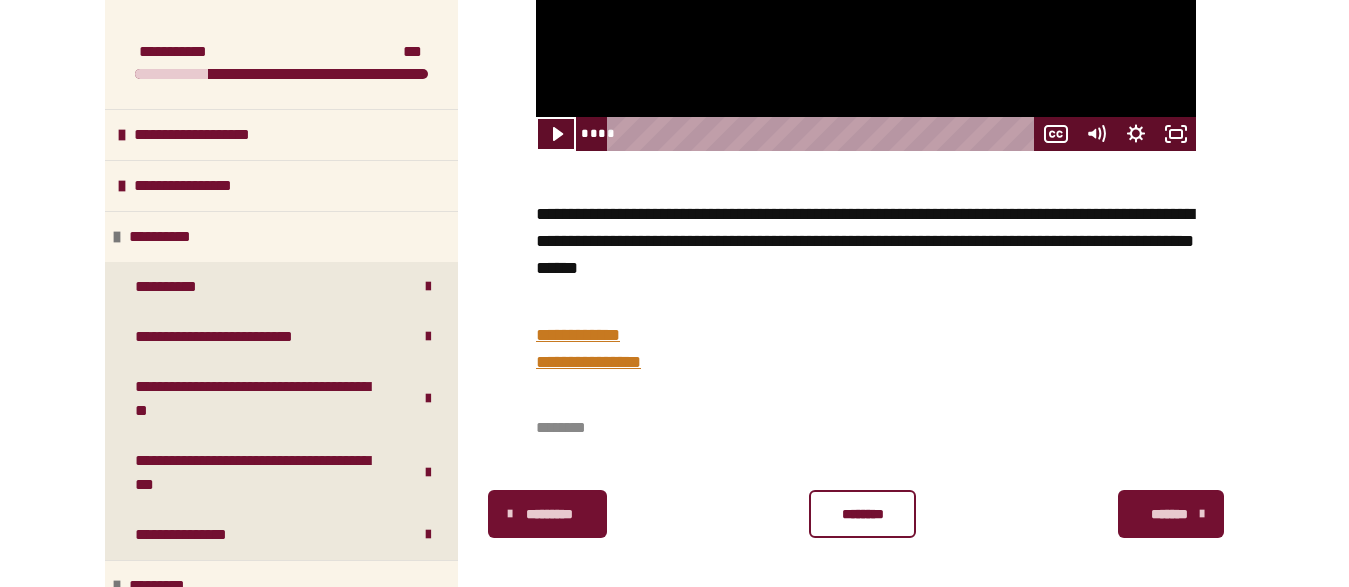 scroll, scrollTop: 649, scrollLeft: 0, axis: vertical 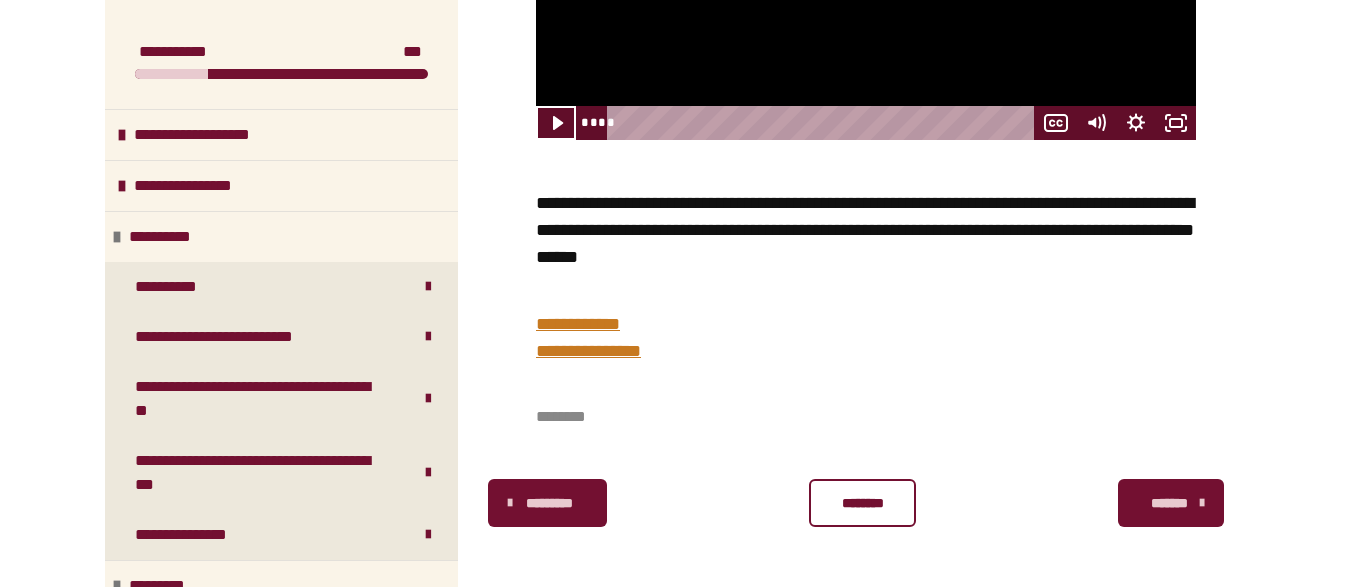 click on "********" at bounding box center (862, 503) 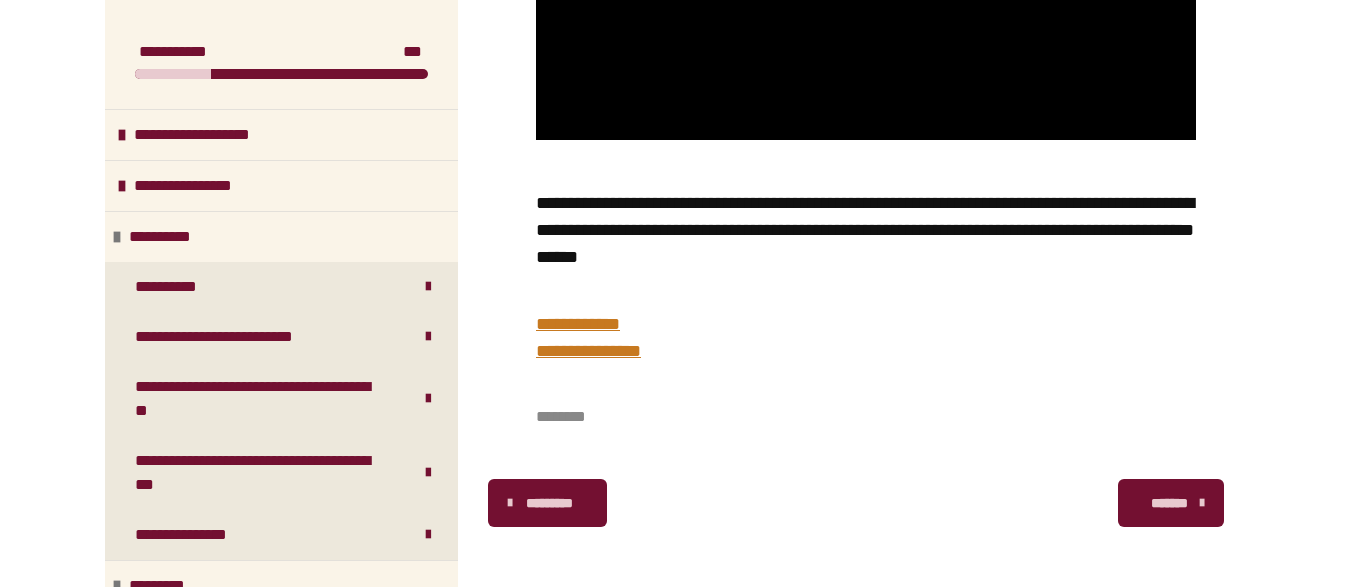 click on "*******" at bounding box center (1171, 503) 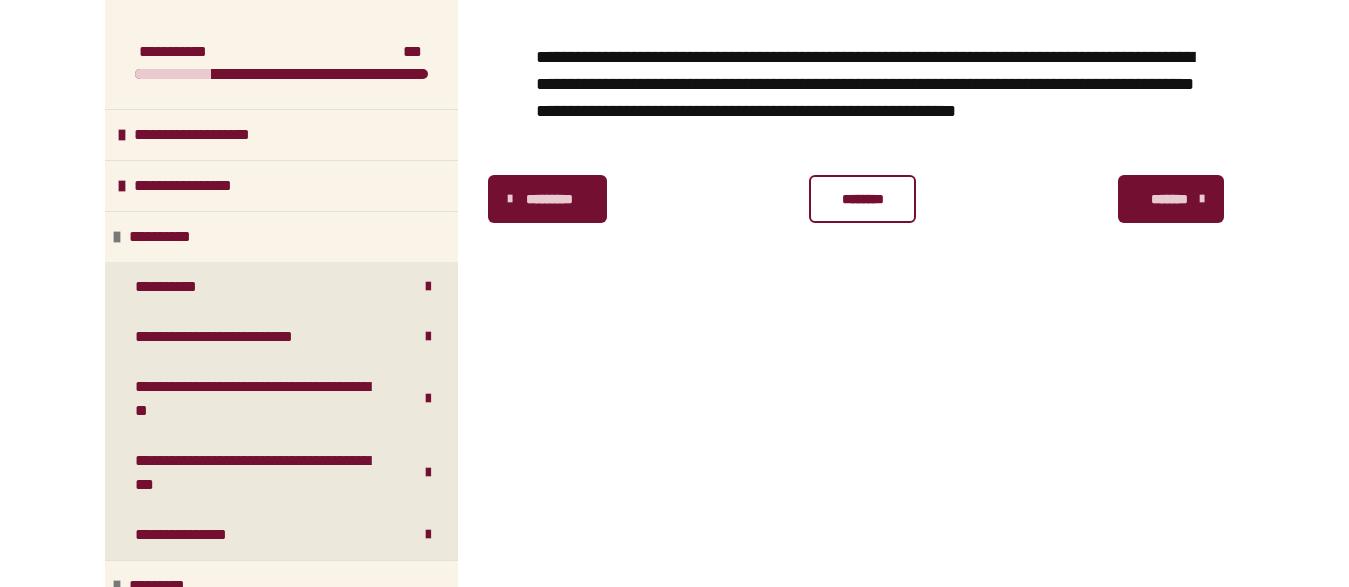 scroll, scrollTop: 448, scrollLeft: 0, axis: vertical 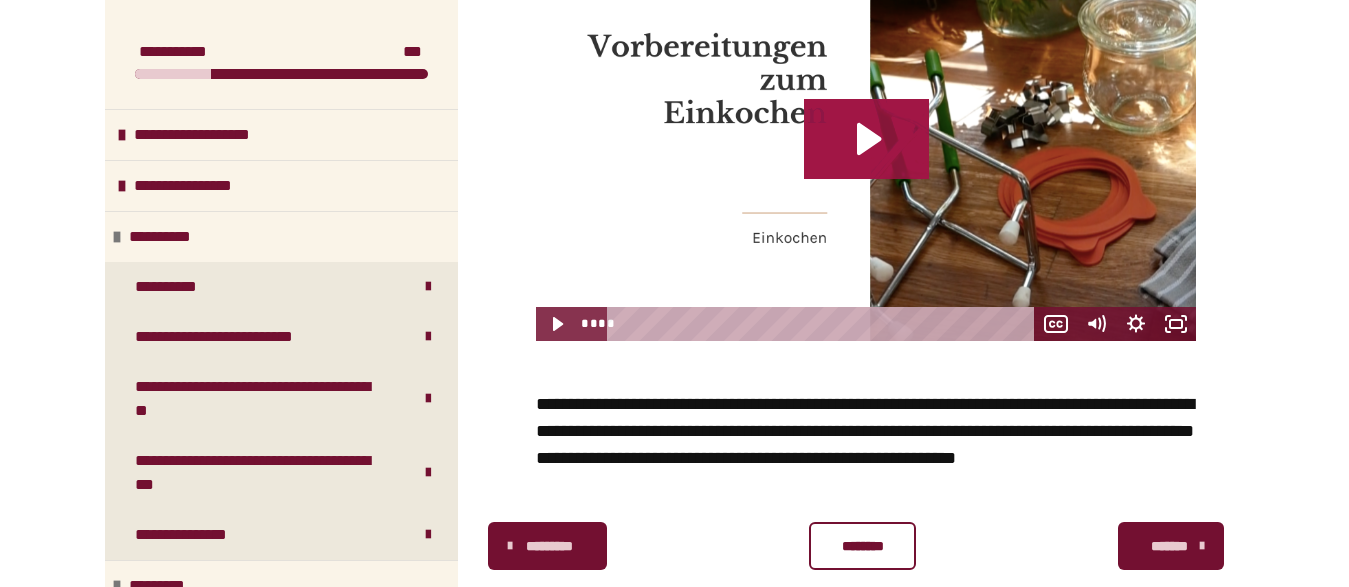 click 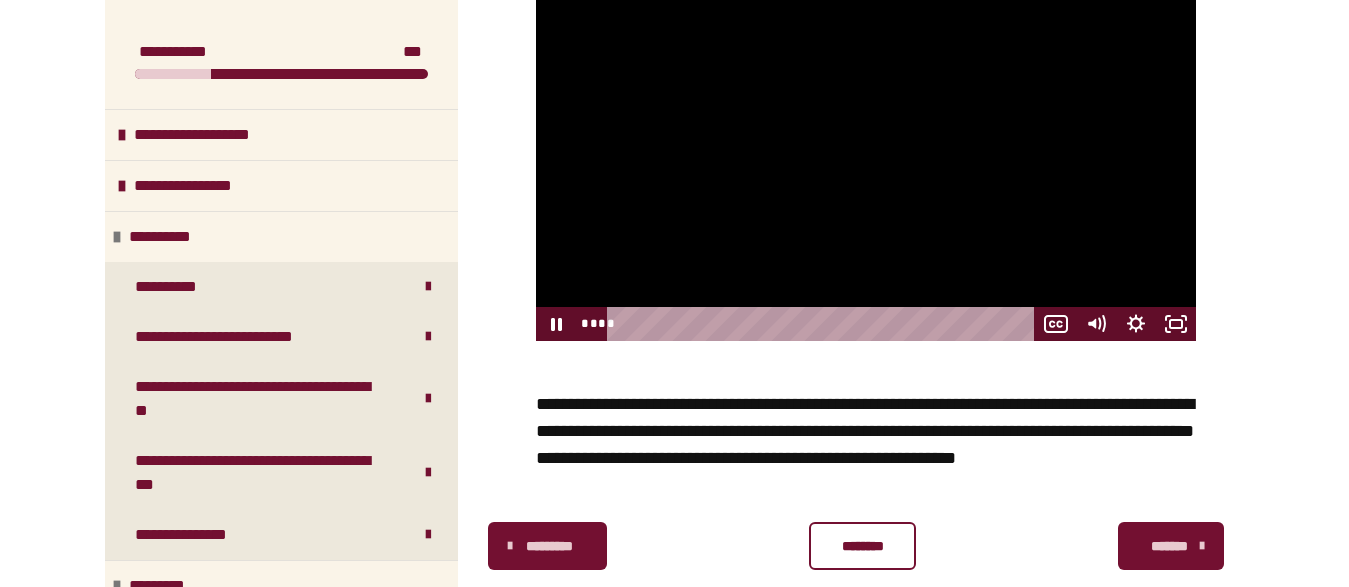 click at bounding box center (866, 155) 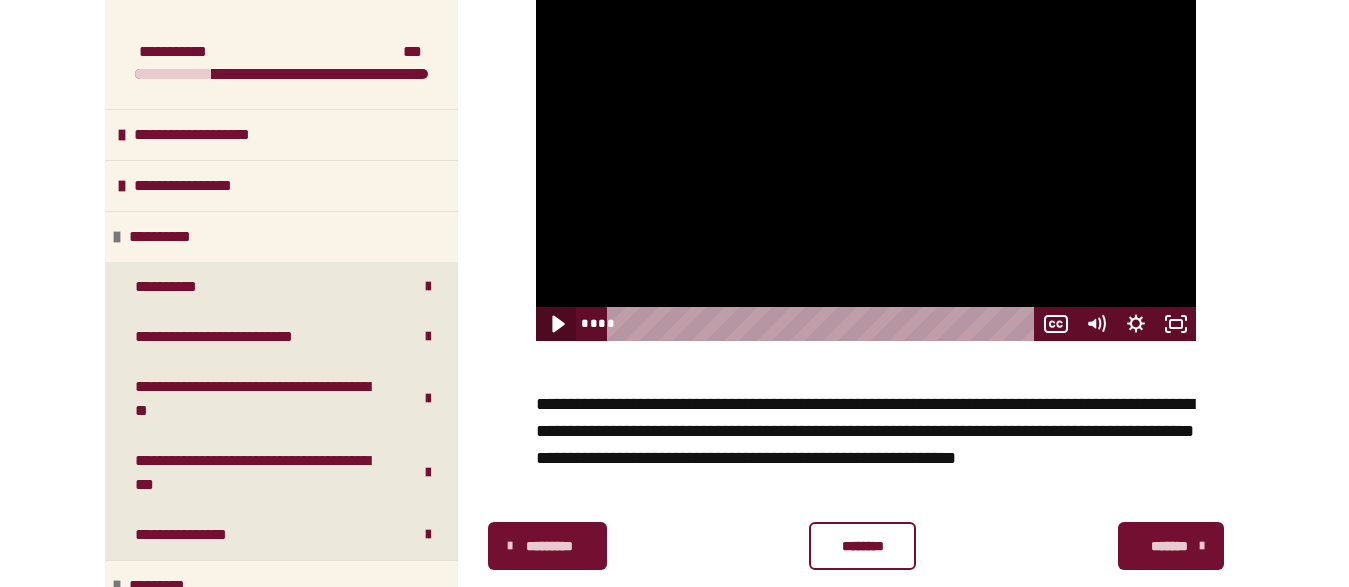 click 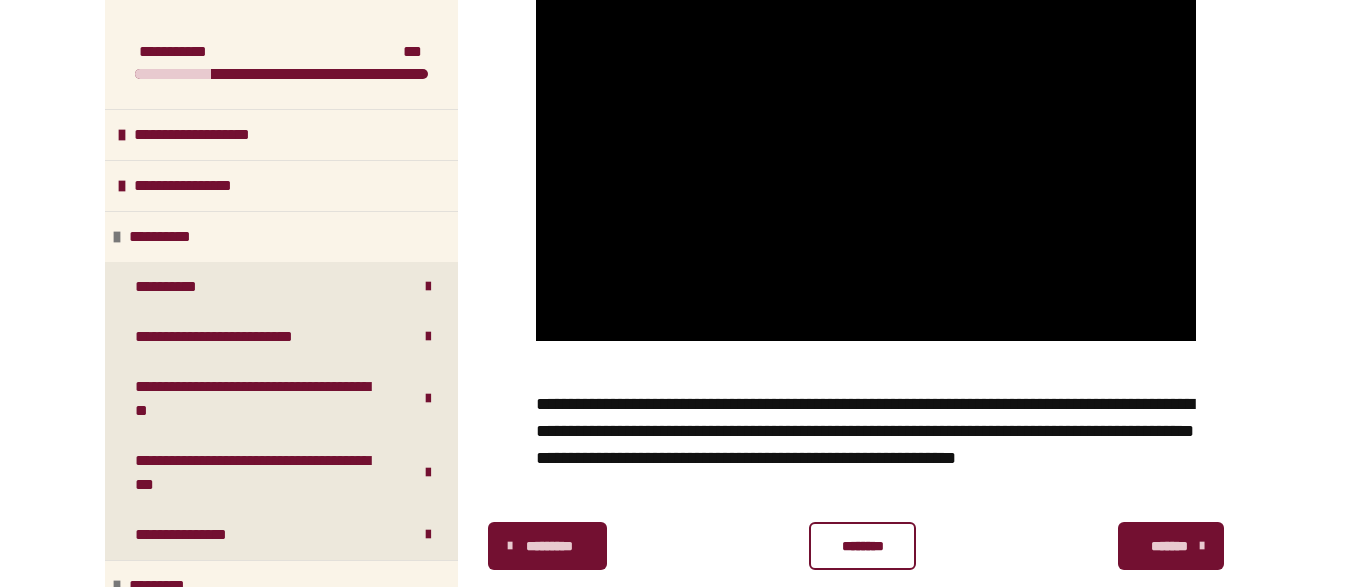 click on "********" at bounding box center [862, 546] 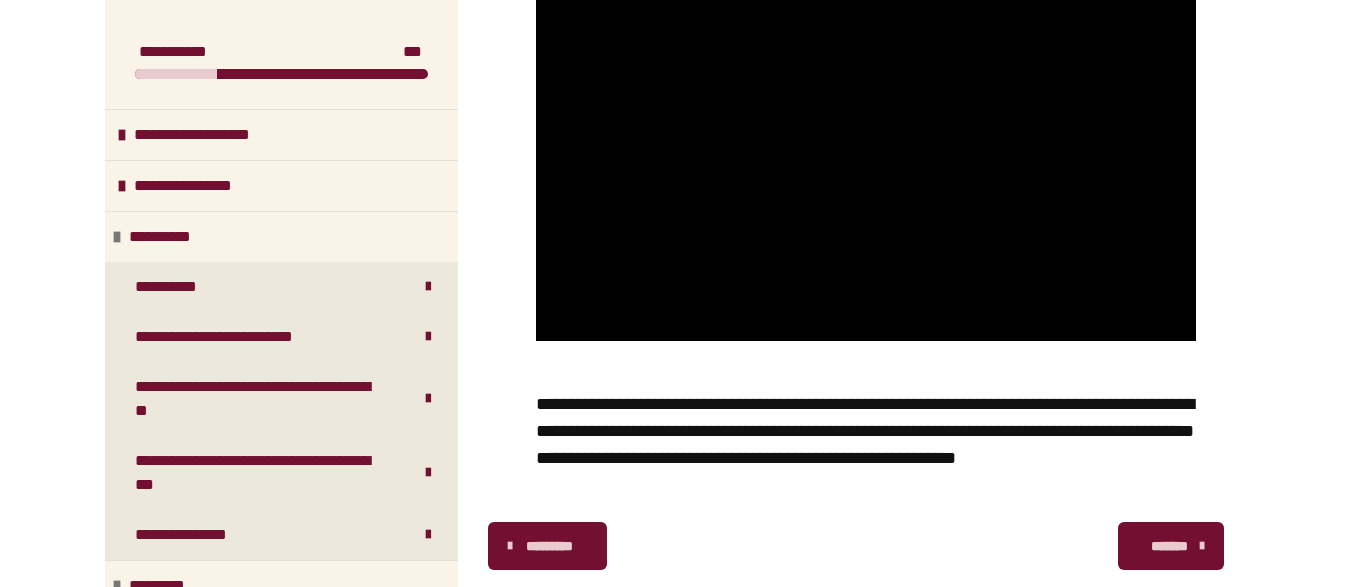 click on "*******" at bounding box center [1169, 546] 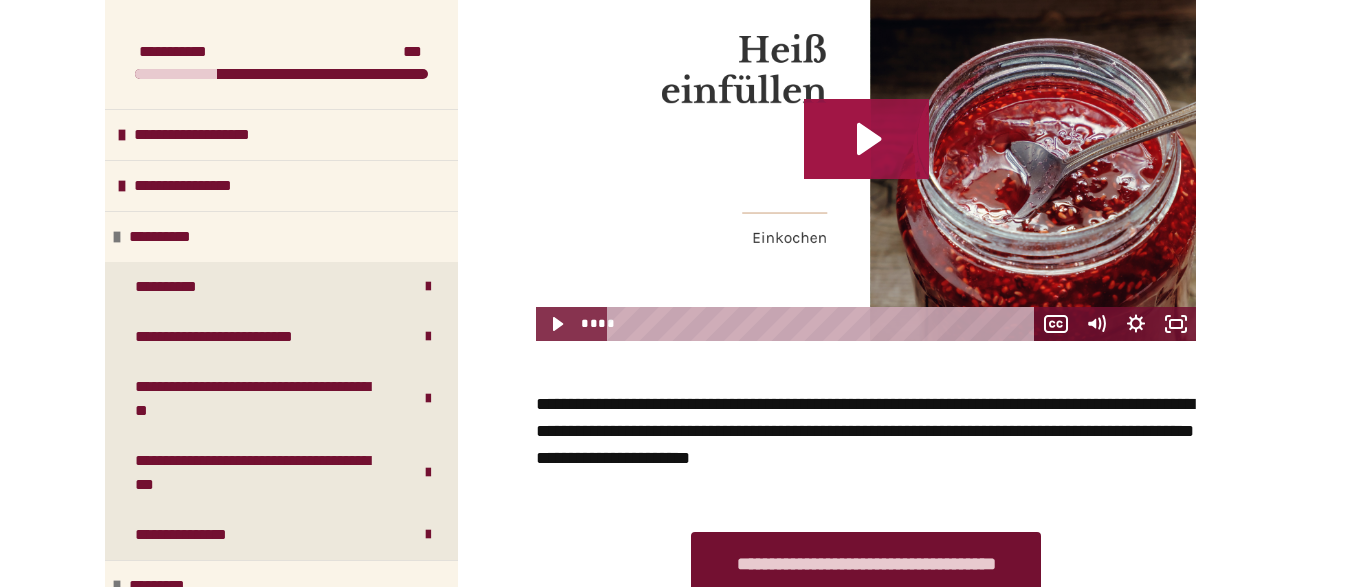 click 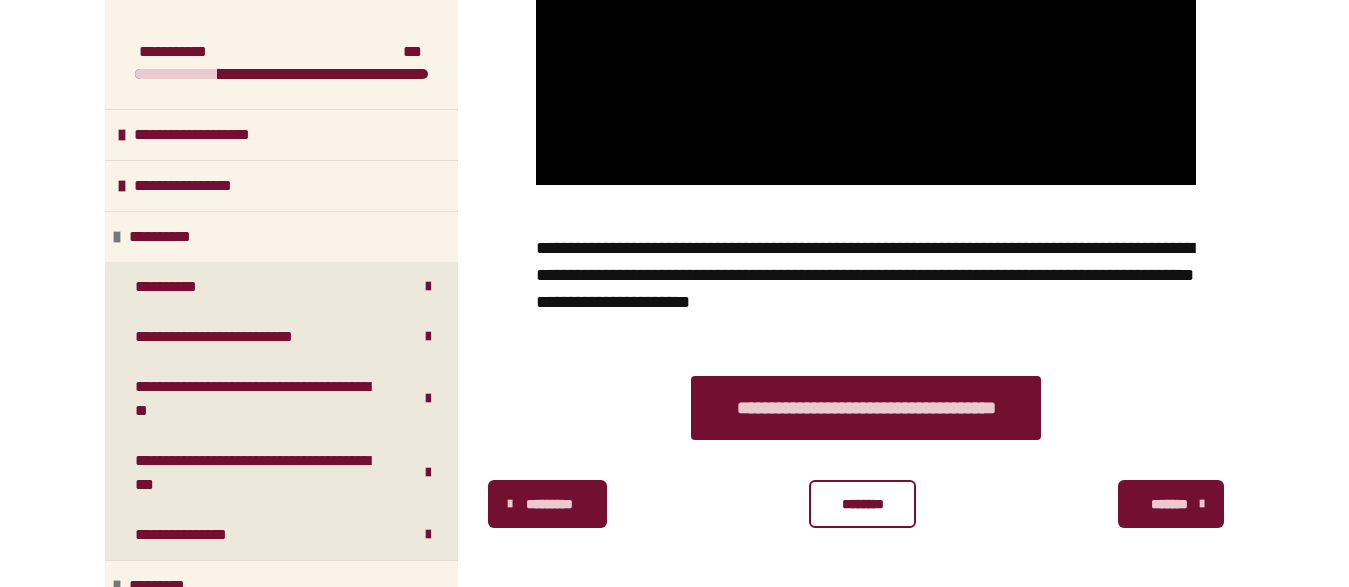 scroll, scrollTop: 605, scrollLeft: 0, axis: vertical 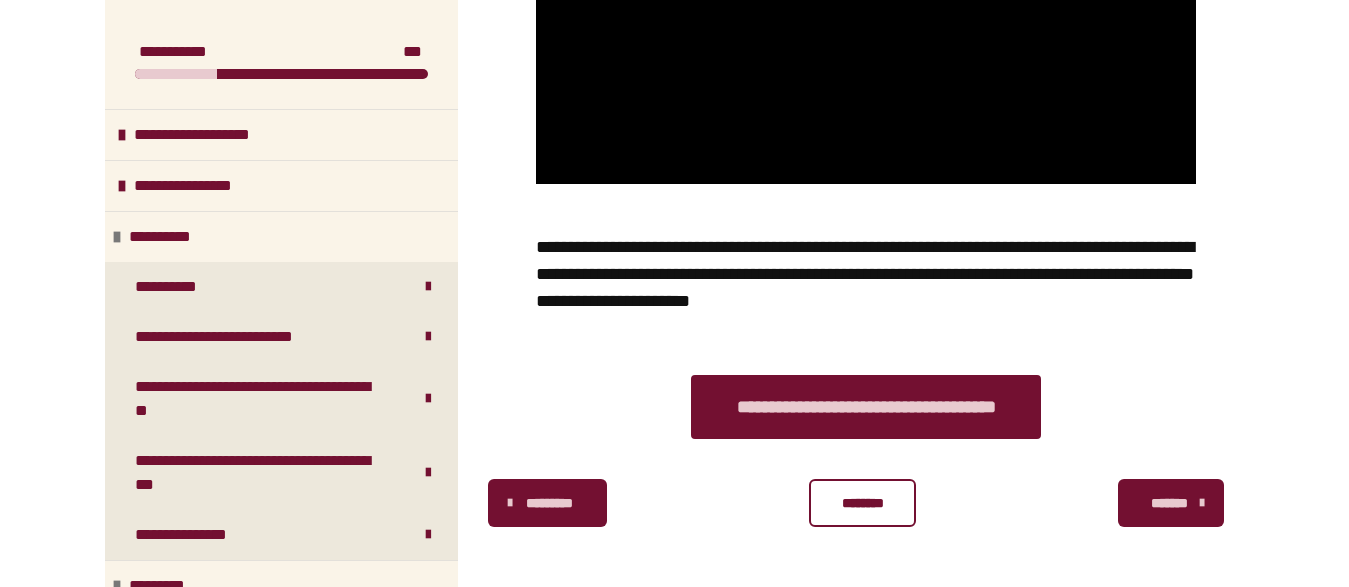 click on "********" at bounding box center (862, 503) 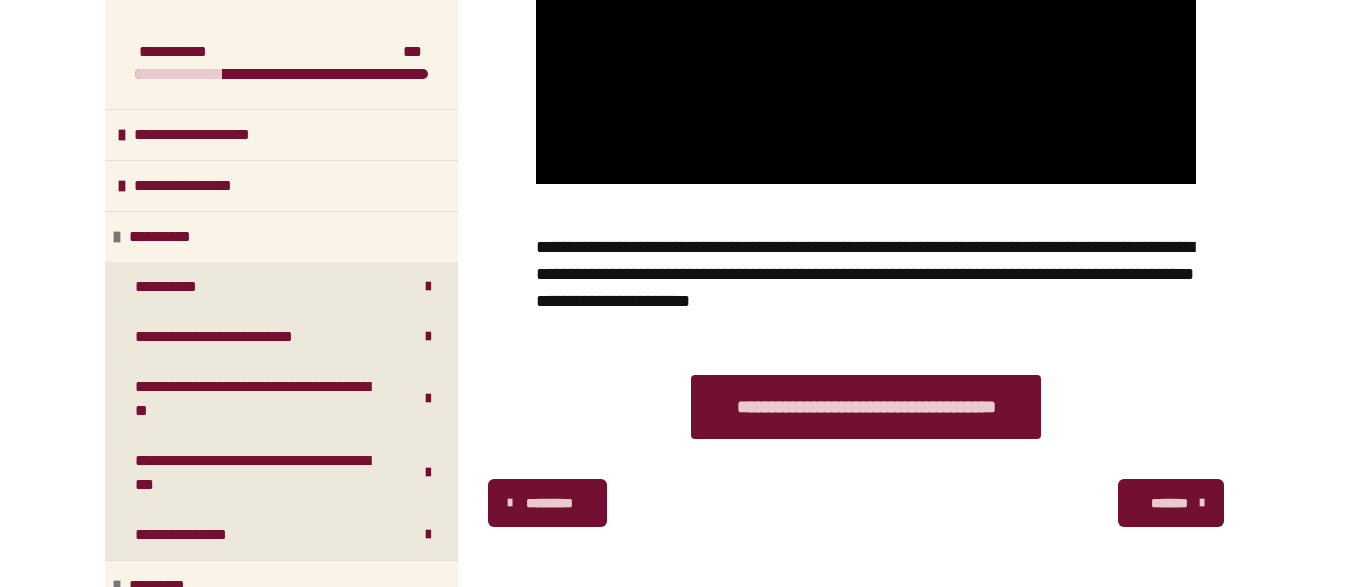 click on "*******" at bounding box center [1169, 503] 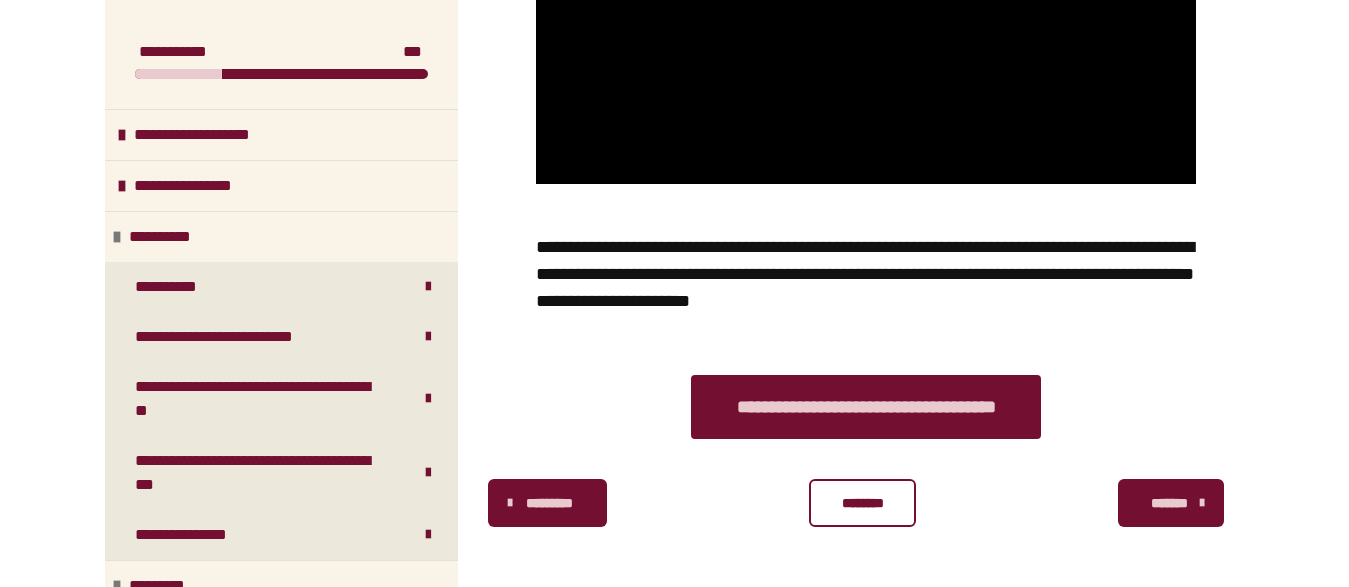 scroll, scrollTop: 448, scrollLeft: 0, axis: vertical 